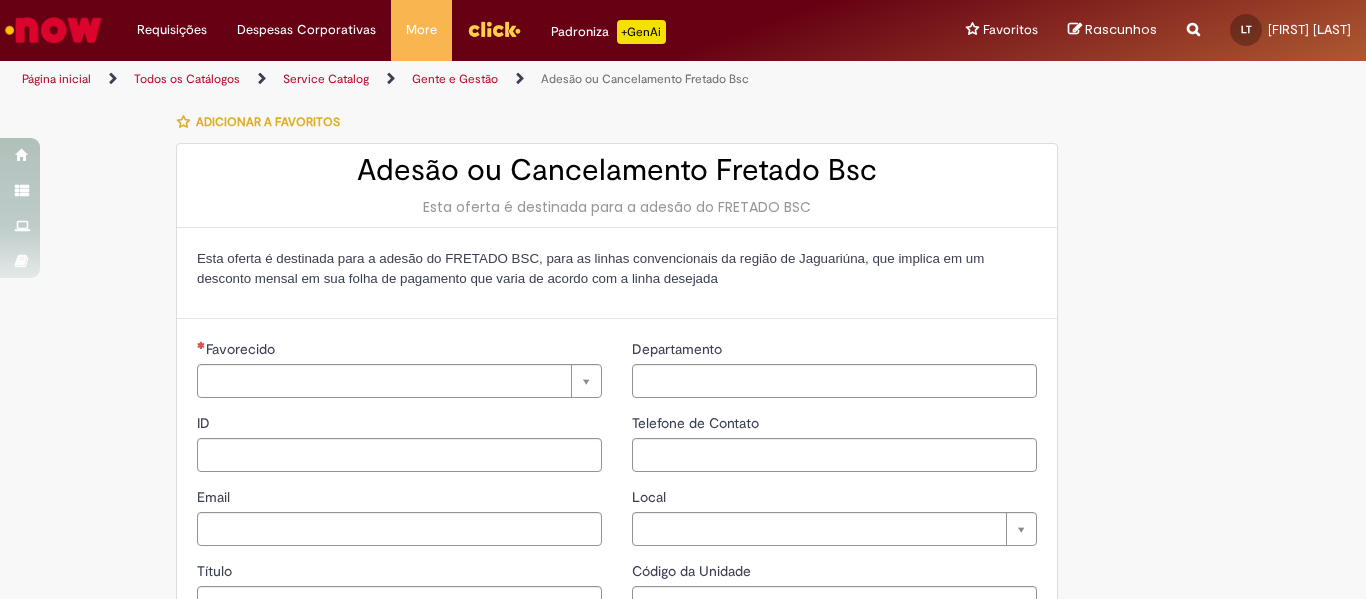 scroll, scrollTop: 0, scrollLeft: 0, axis: both 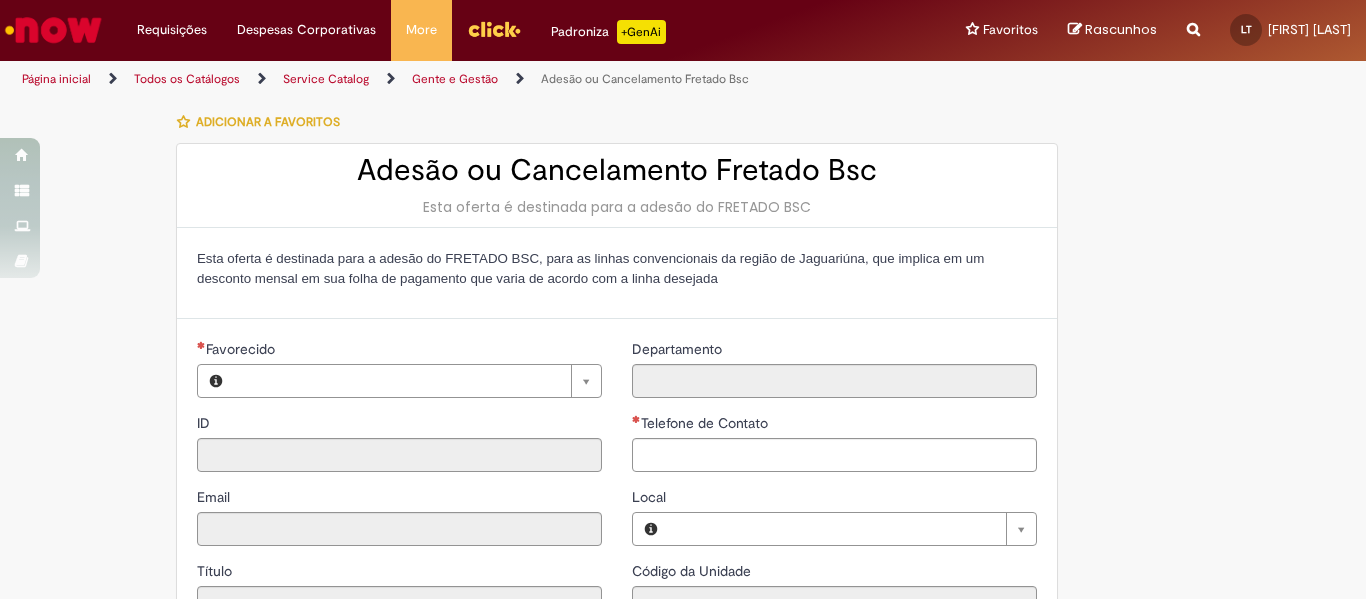 type on "********" 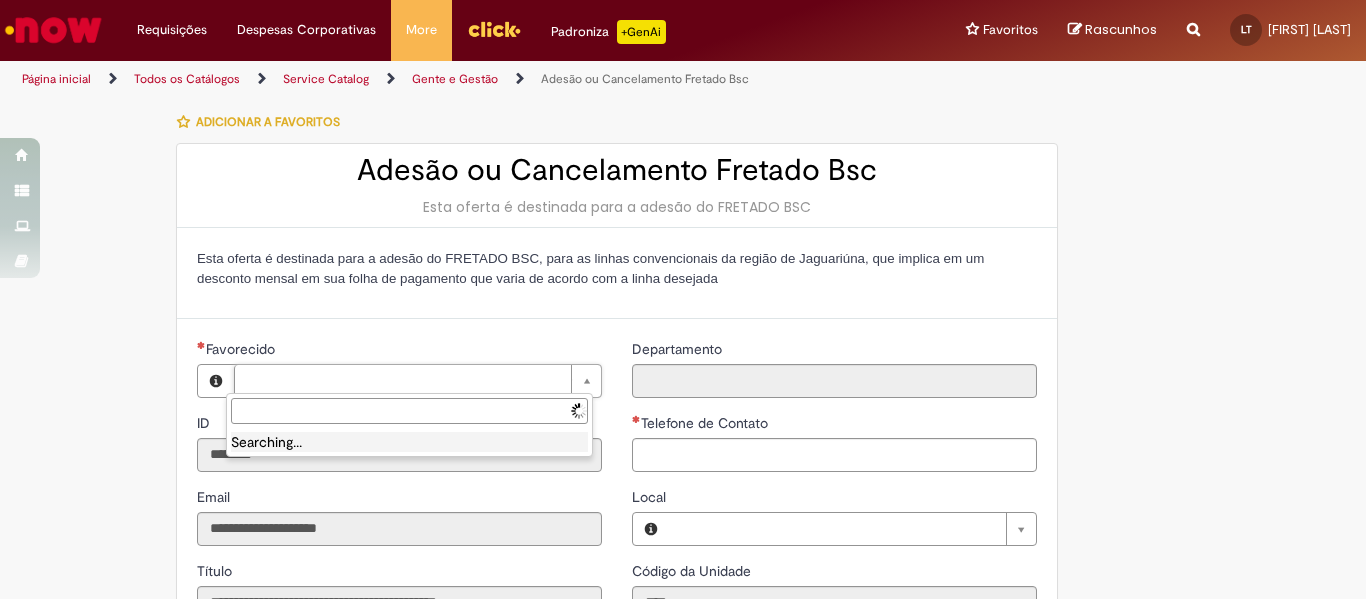 type on "**********" 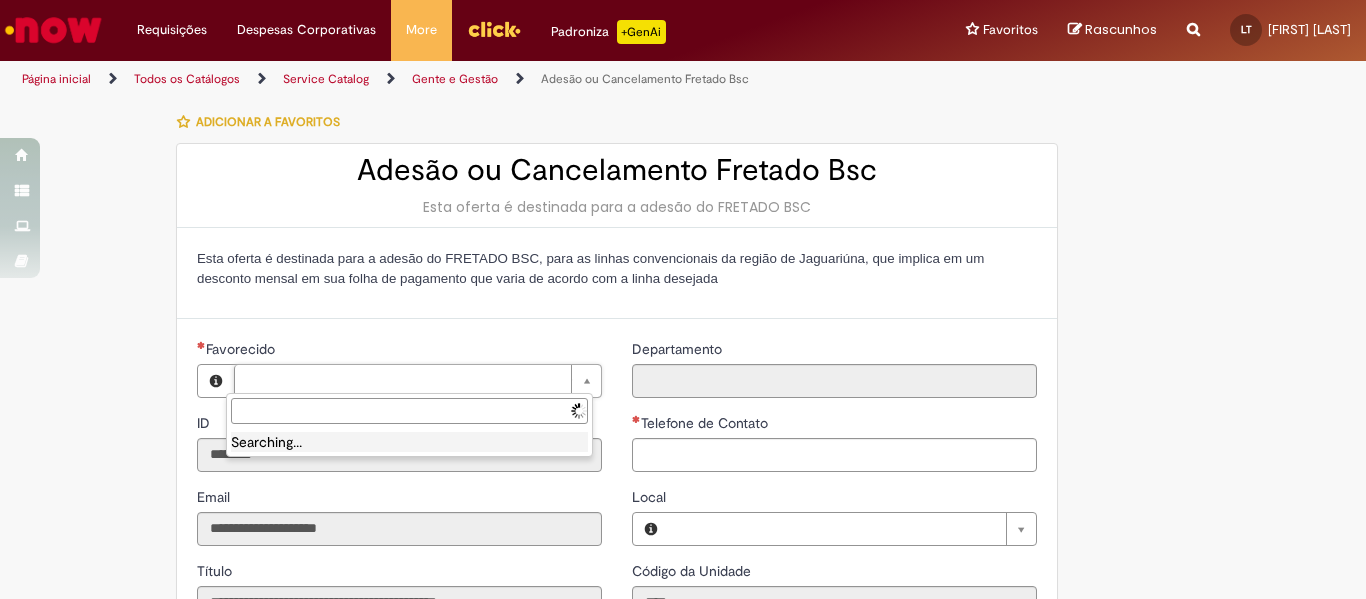 type on "**********" 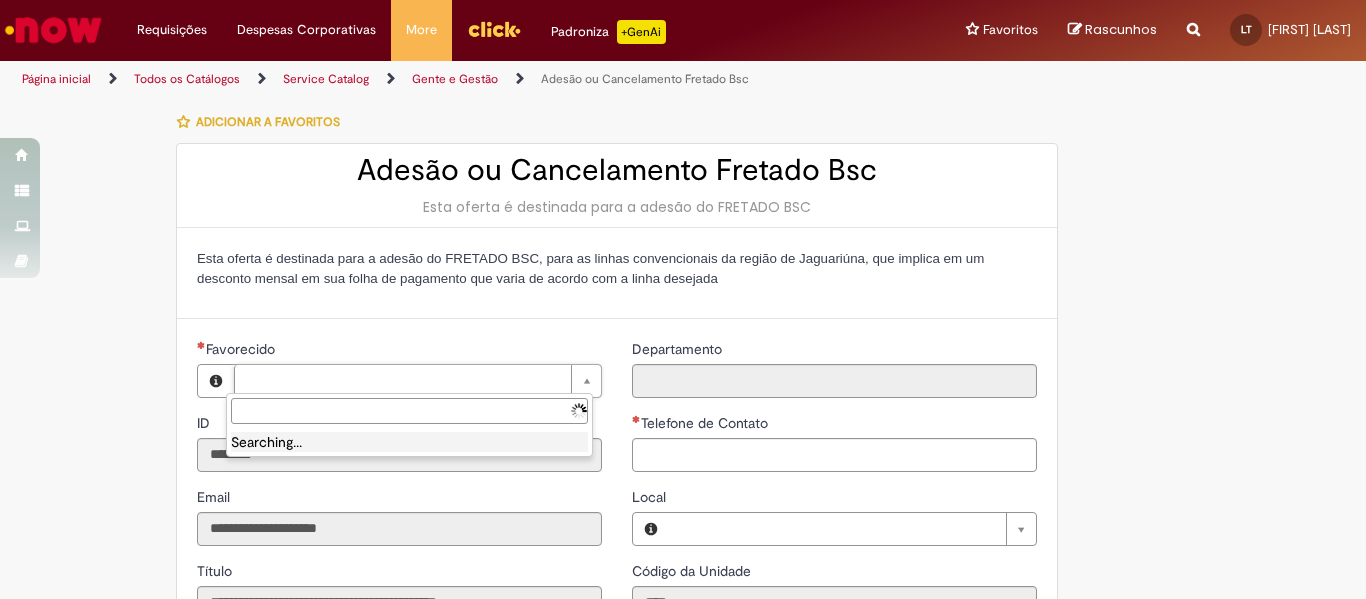 type on "**********" 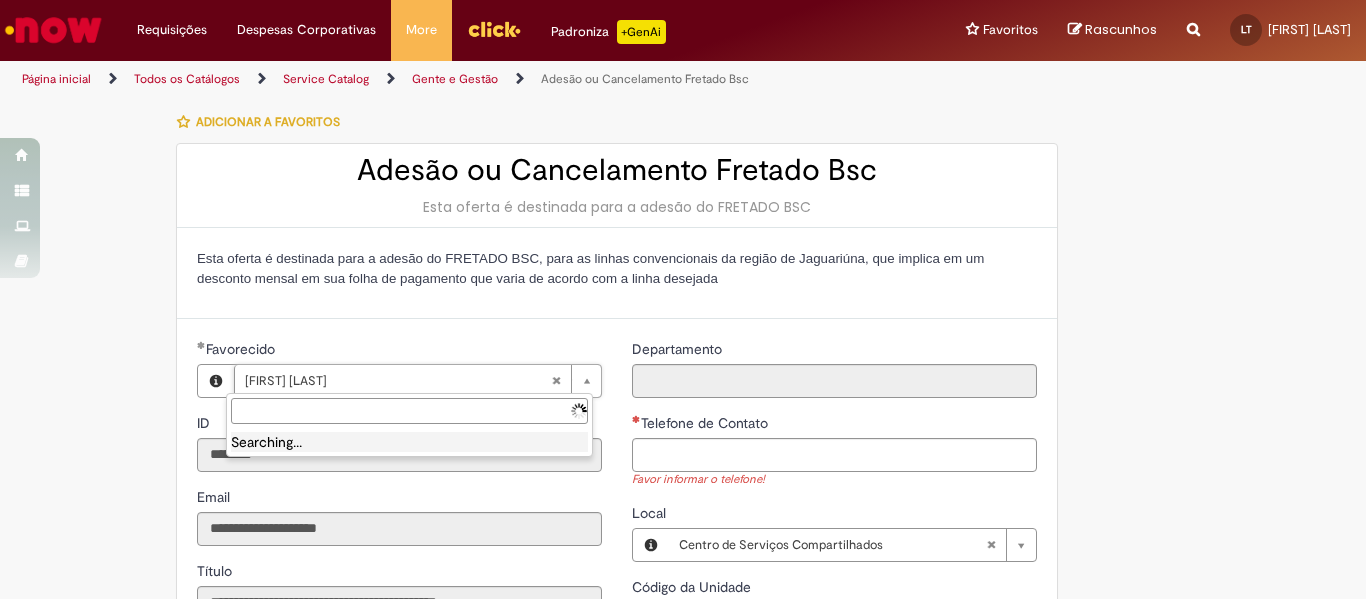 type on "**********" 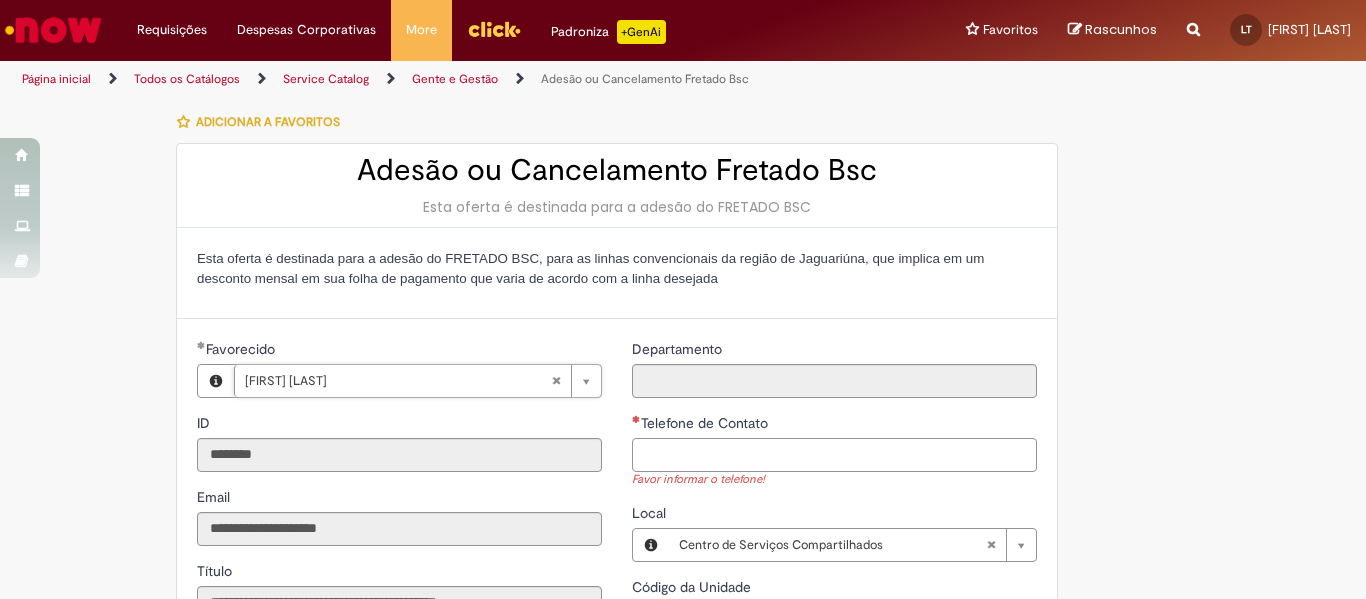 scroll, scrollTop: 0, scrollLeft: 0, axis: both 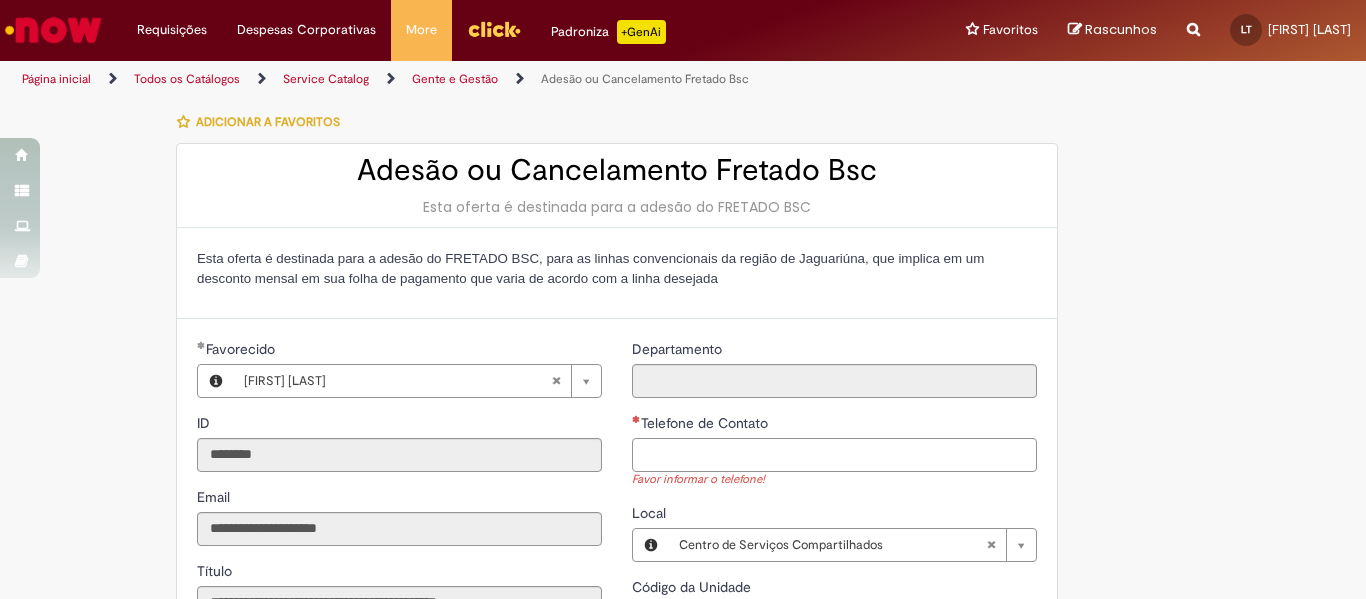 click on "Telefone de Contato" at bounding box center [834, 455] 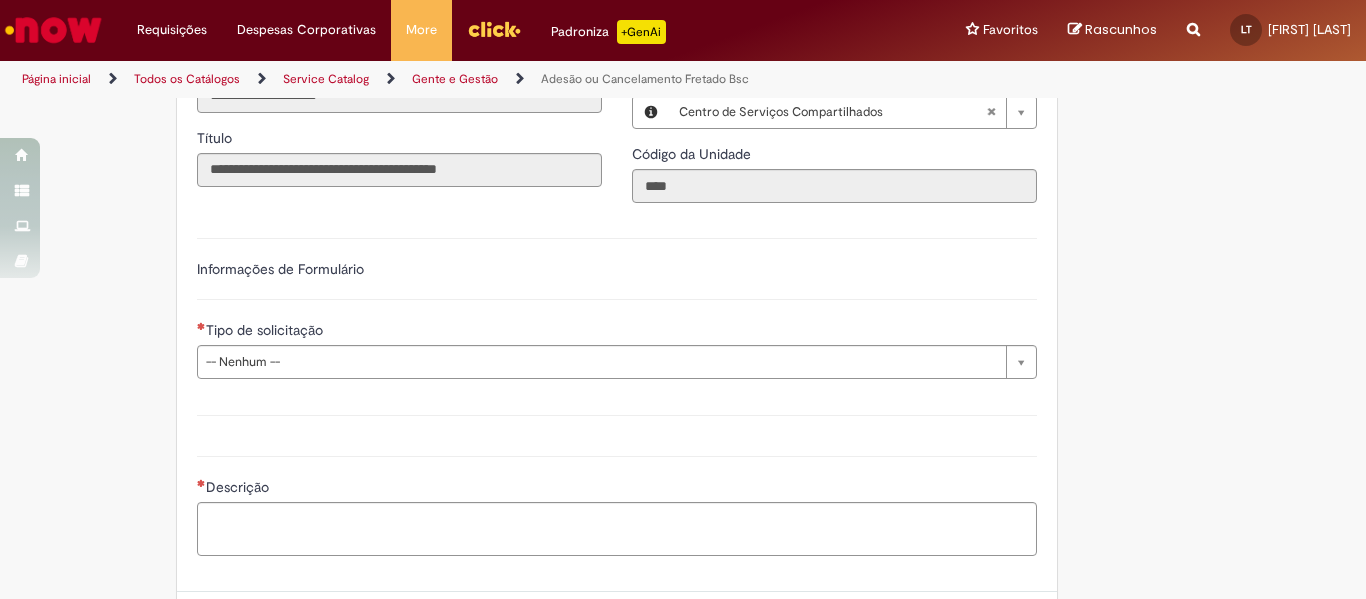 scroll, scrollTop: 434, scrollLeft: 0, axis: vertical 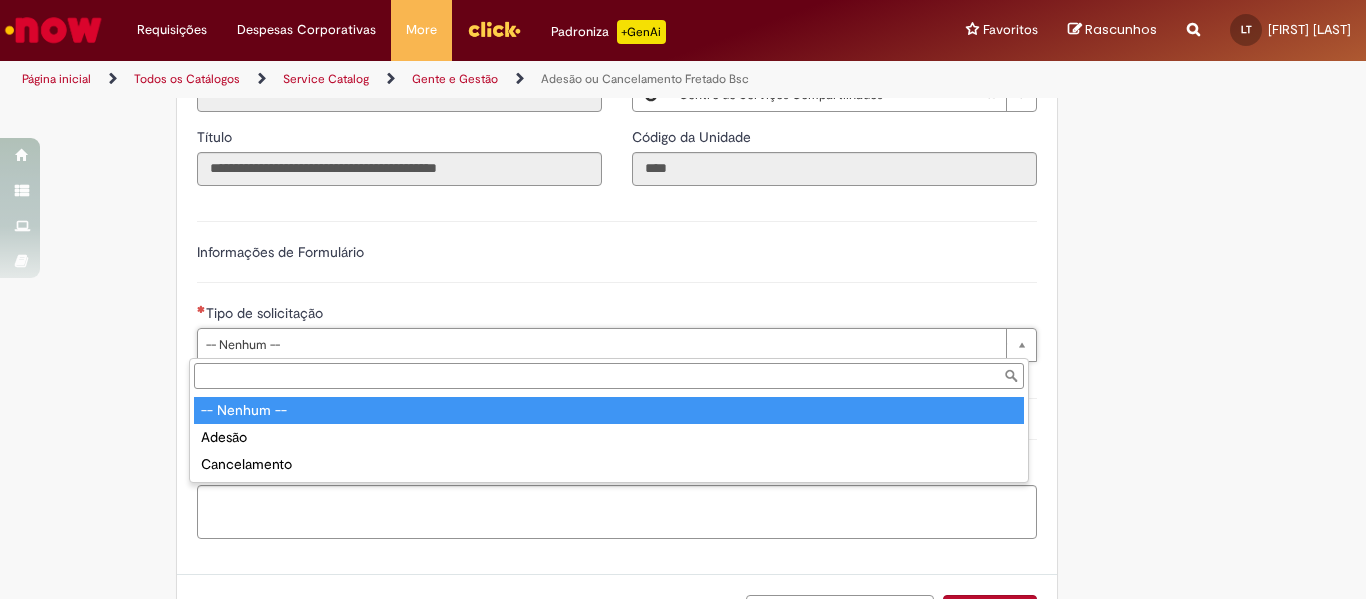 type on "**********" 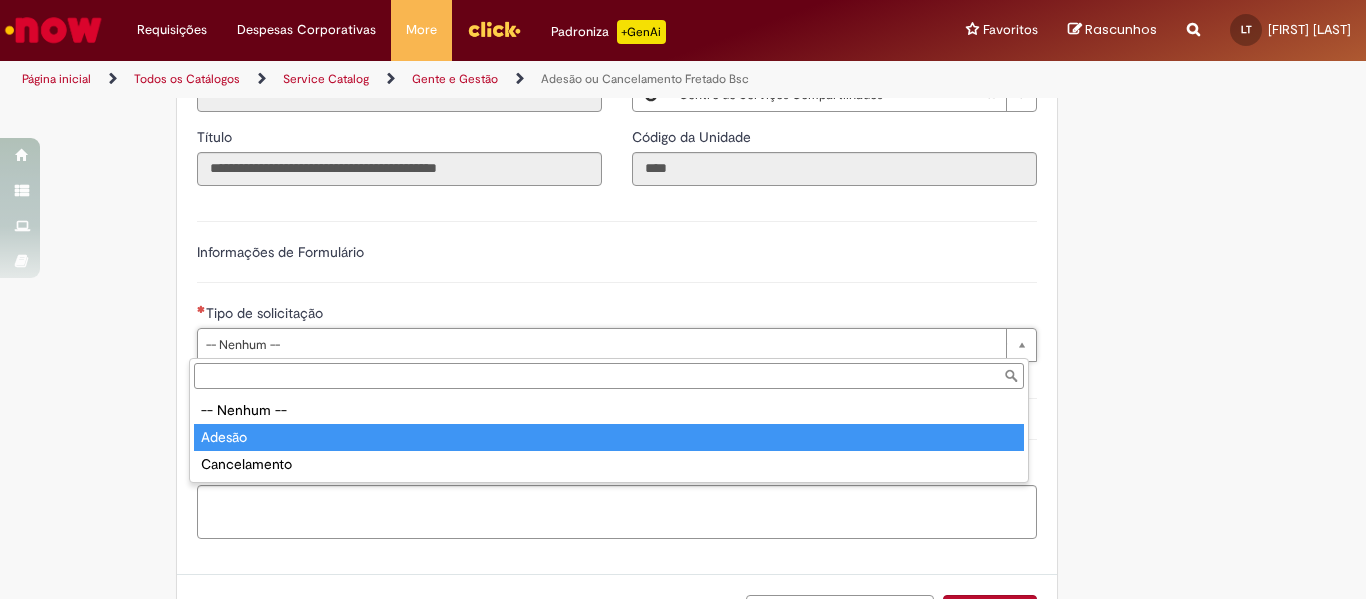 type on "******" 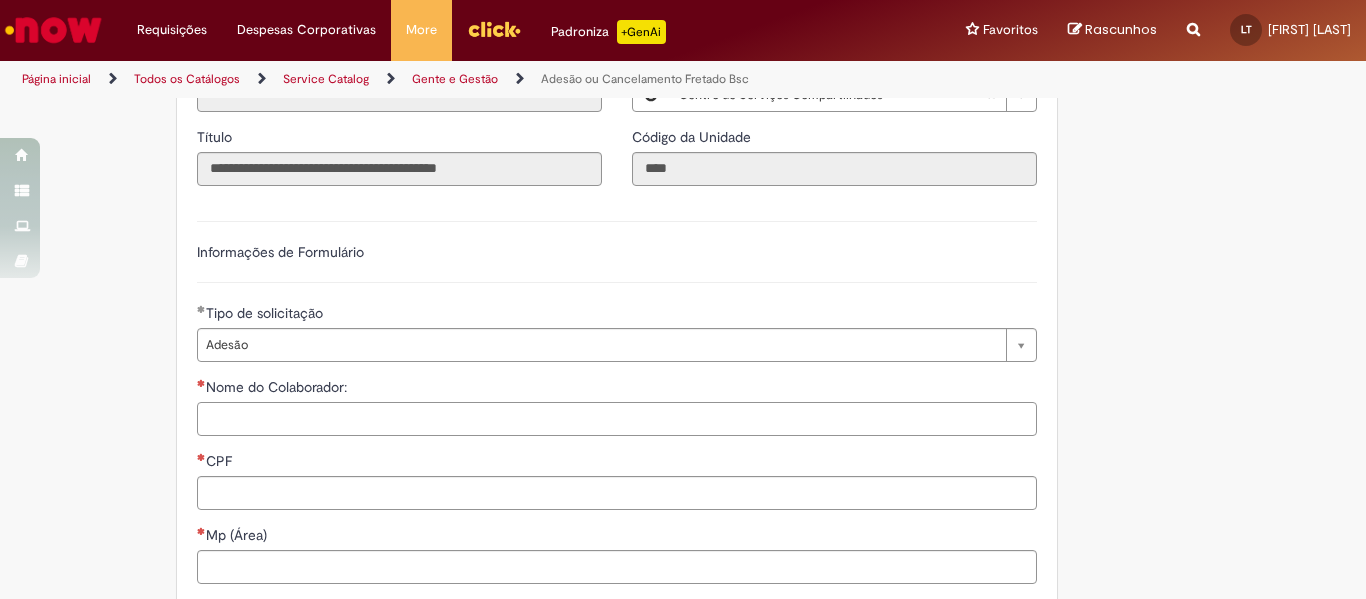click on "Nome do Colaborador:" at bounding box center [617, 419] 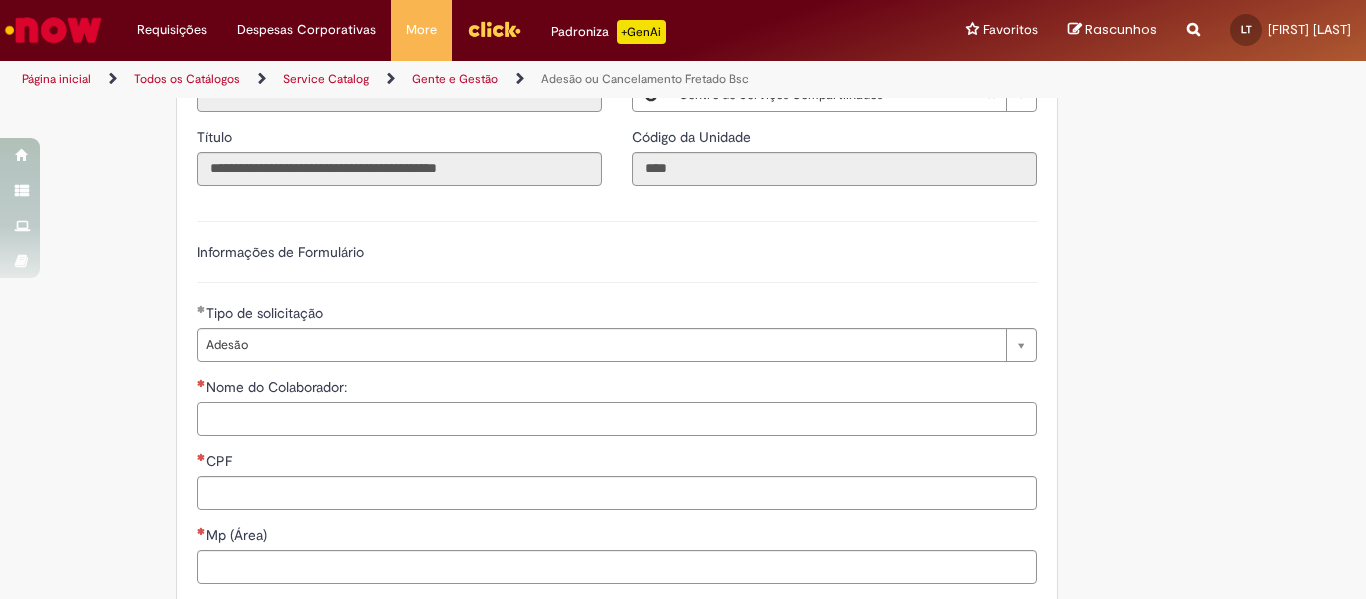 type on "**********" 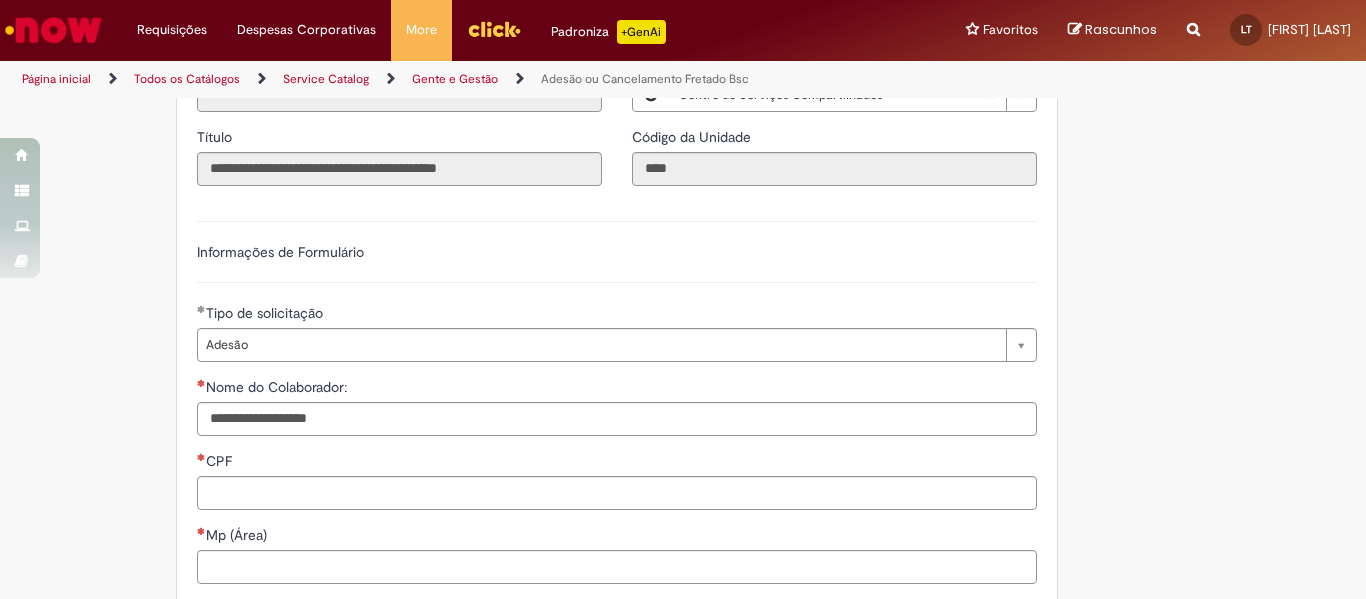 type on "**********" 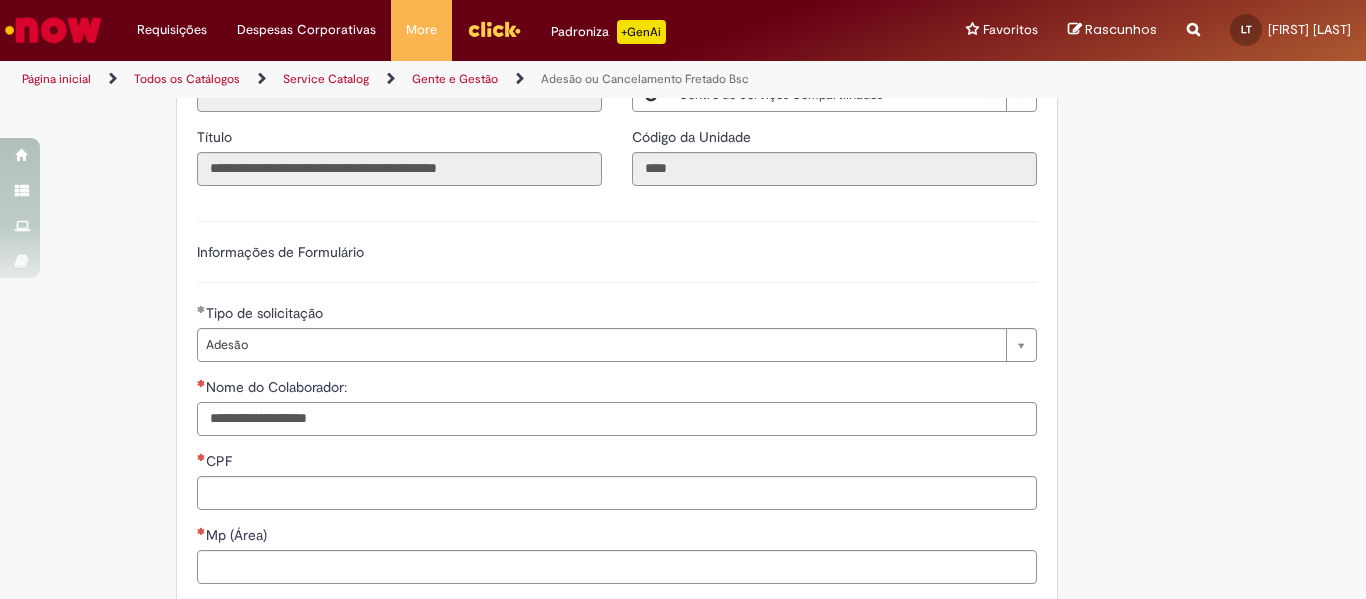 type 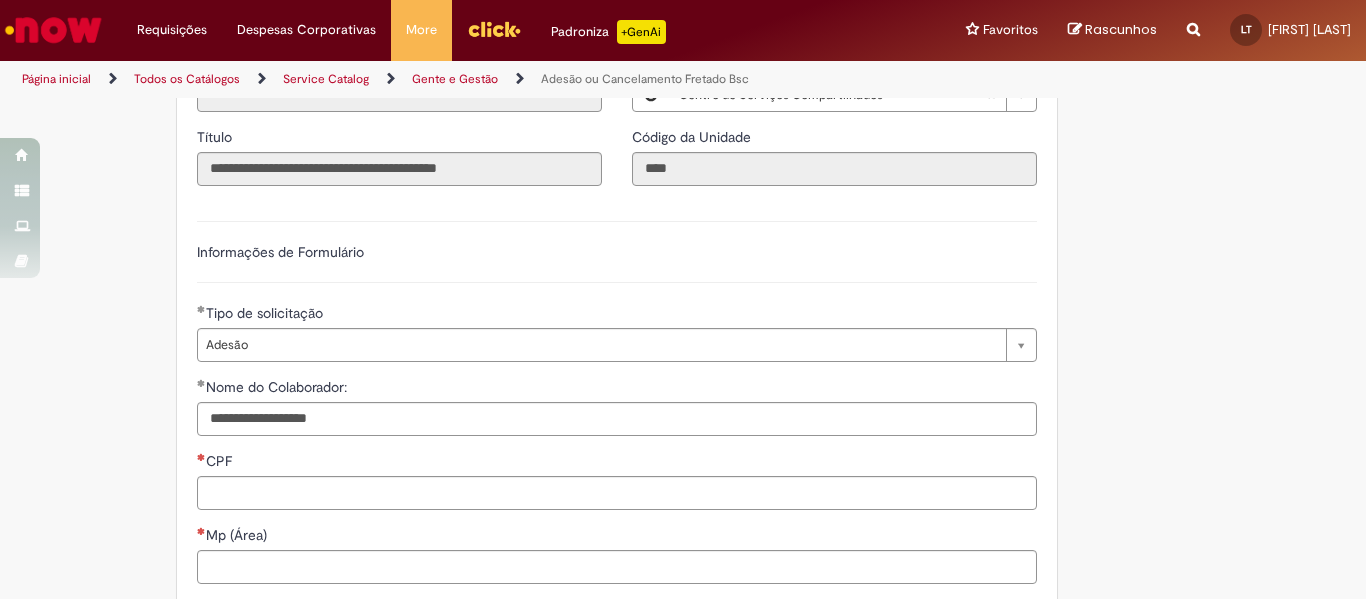 type on "*********" 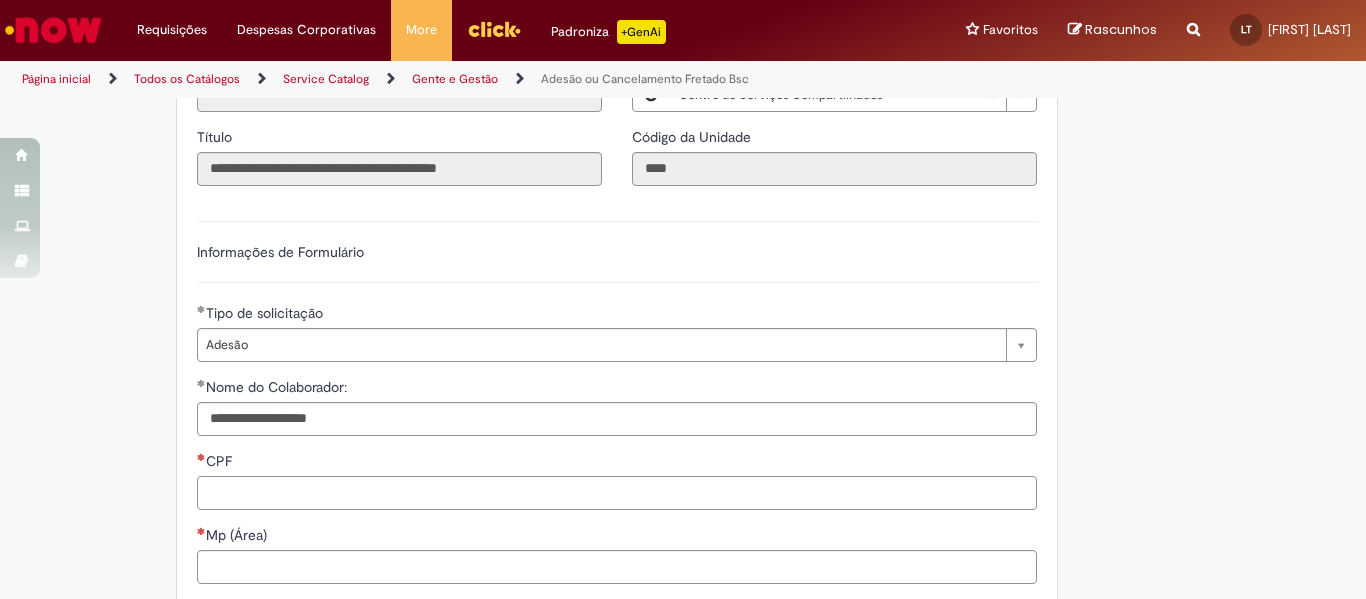 click on "CPF" at bounding box center (617, 493) 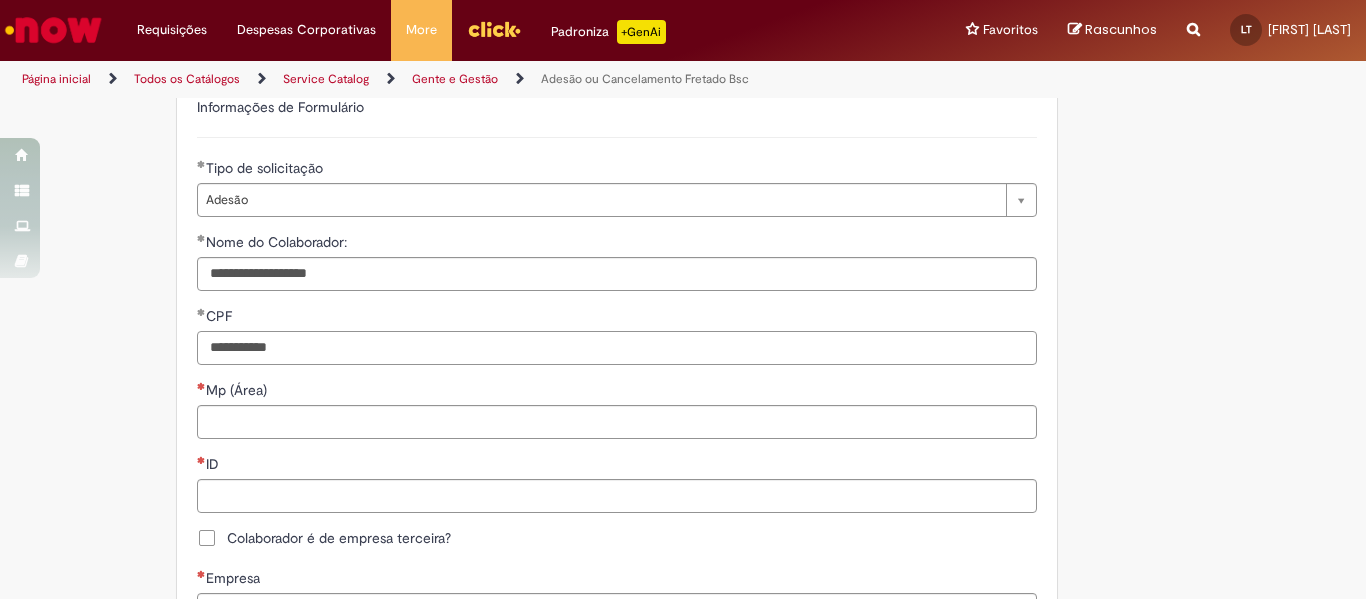 scroll, scrollTop: 580, scrollLeft: 0, axis: vertical 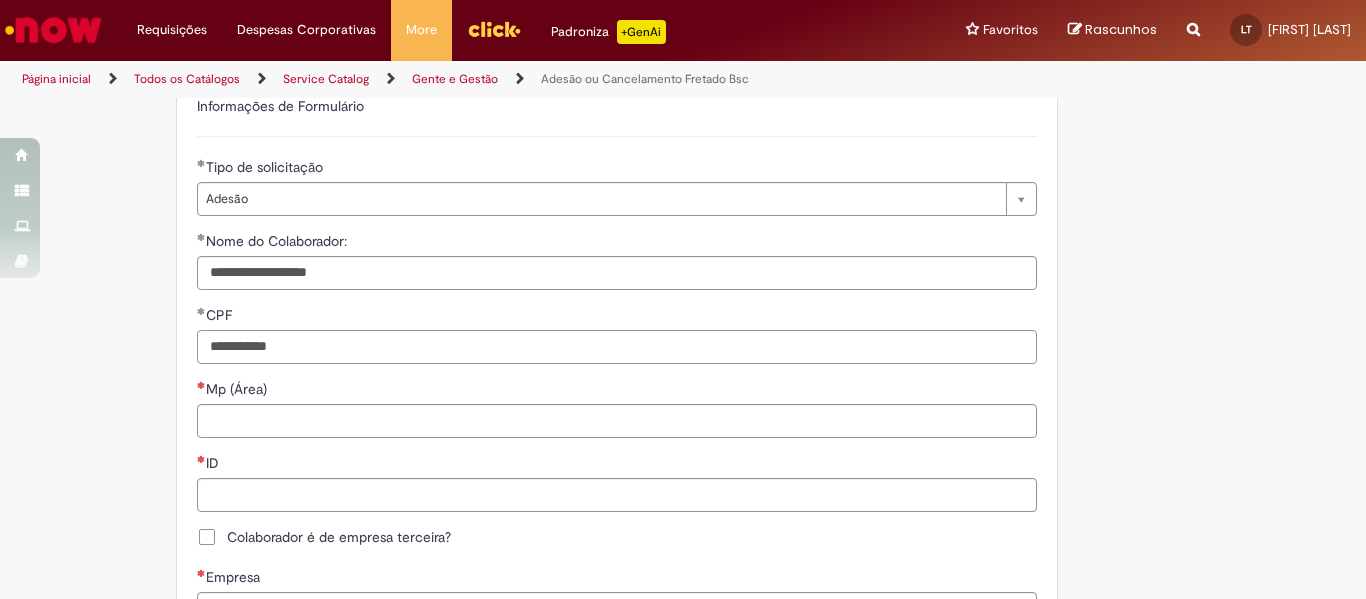 type on "**********" 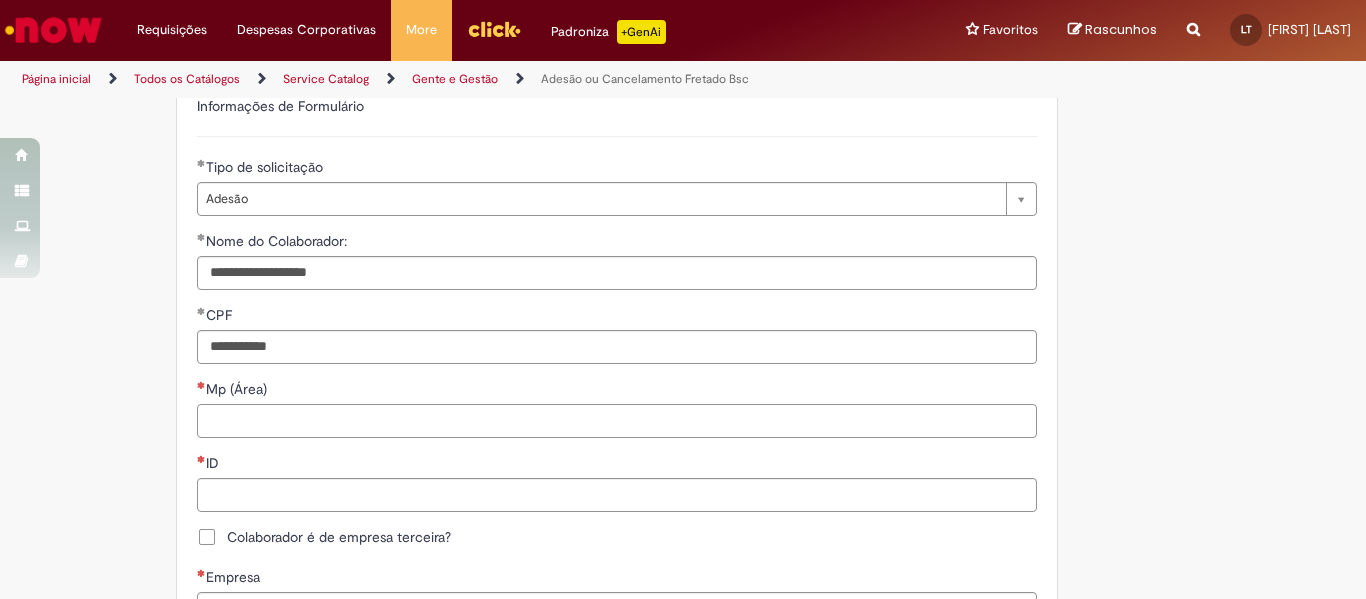 click on "Mp (Área)" at bounding box center [617, 421] 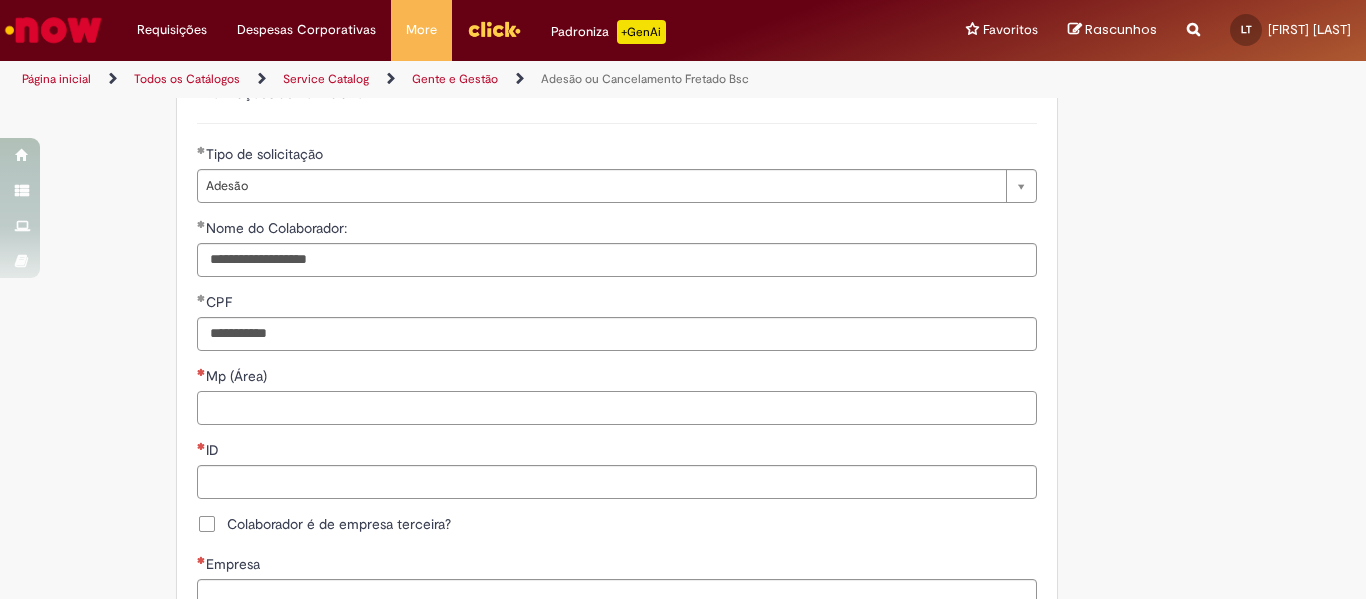 scroll, scrollTop: 595, scrollLeft: 0, axis: vertical 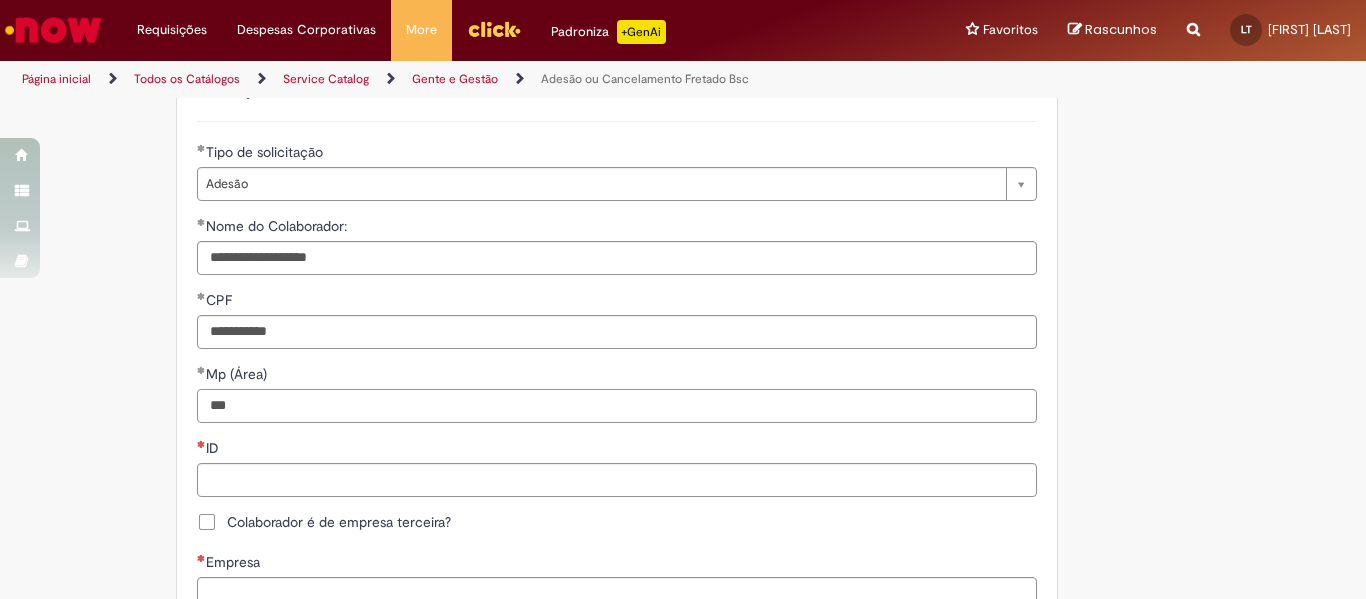 type on "***" 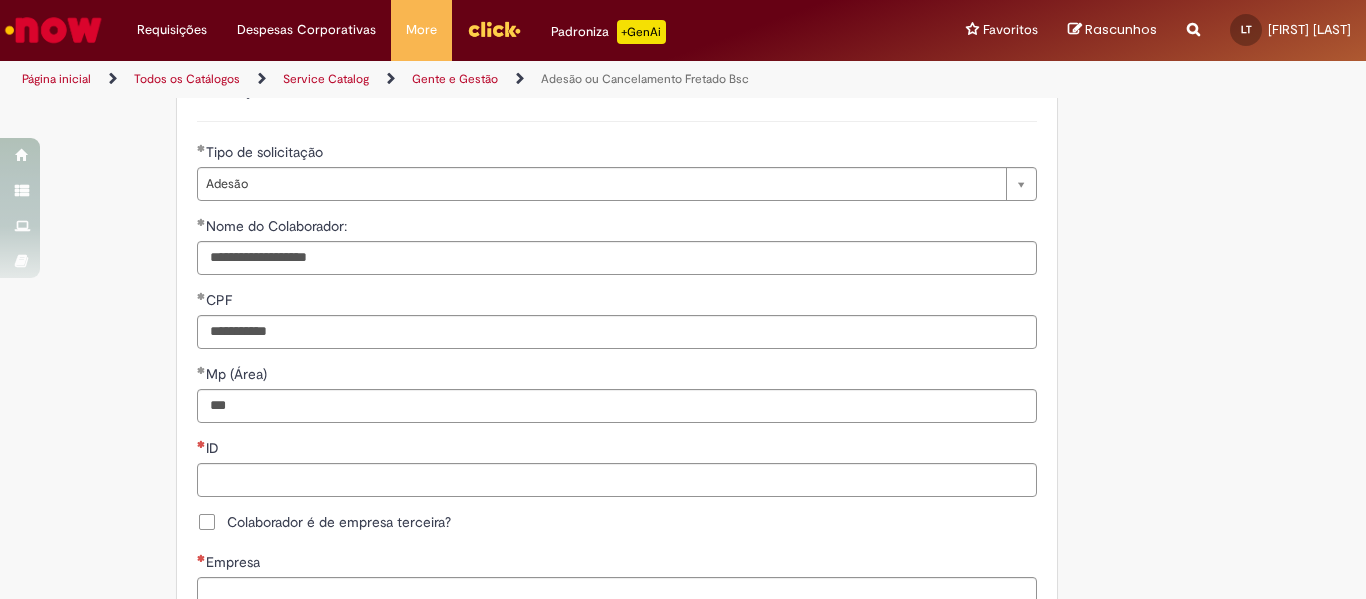 click on "Contact Type [MASK] Portal origem [MASK] Informações de Formulário Tipo de solicitação Adesão [MASK] [MASK] [MASK] [MASK] [MASK] [MASK] Nome do Colaborador: [MASK] CPF [MASK] Mp (Área) [MASK] ID Colaborador é de empresa terceira? Matrícula Empresa Endereço Rua" at bounding box center (617, 400) 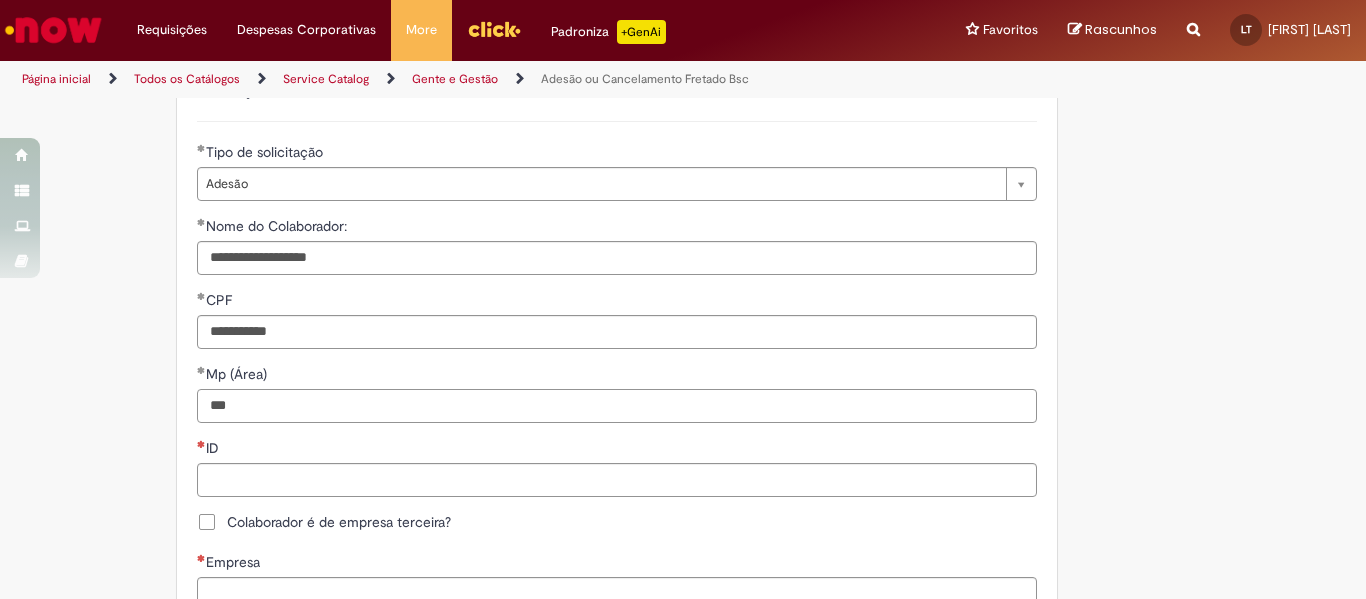 click on "***" at bounding box center [617, 406] 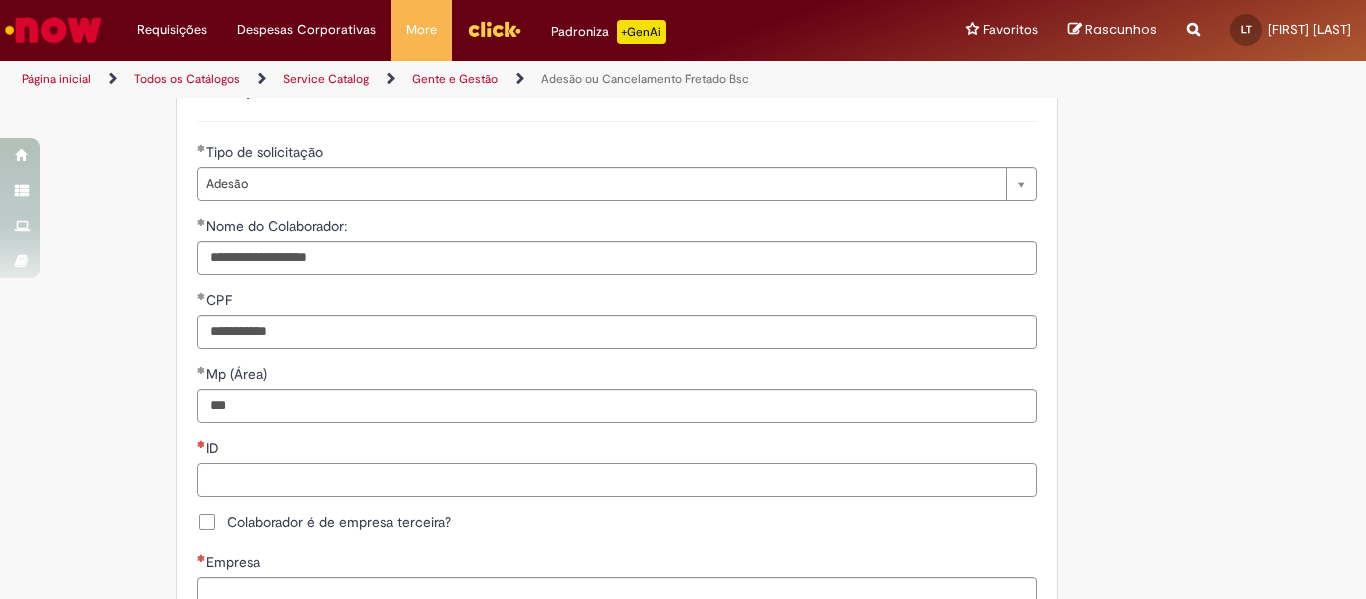 click on "ID" at bounding box center (617, 480) 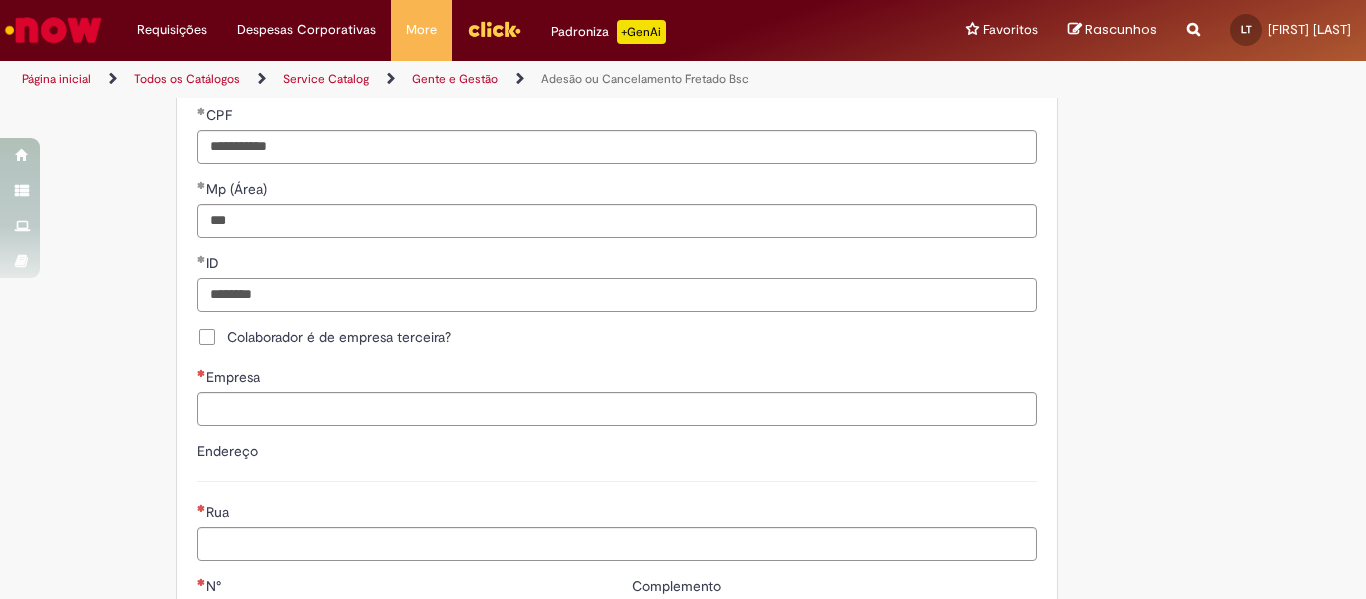 scroll, scrollTop: 780, scrollLeft: 0, axis: vertical 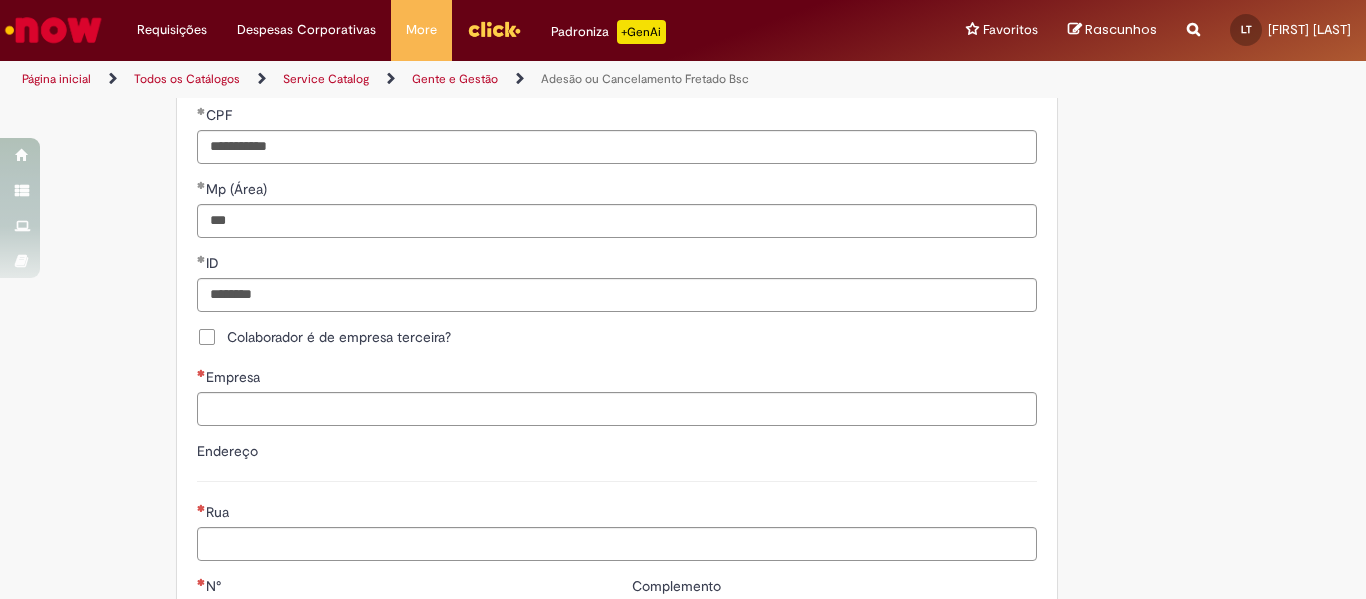 click on "Contact Type [MASK] Portal origem [MASK] Informações de Formulário Tipo de solicitação Adesão [MASK] [MASK] [MASK] [MASK] [MASK] [MASK] Nome do Colaborador: [MASK] CPF [MASK] Mp (Área) [MASK] ID [MASK] Colaborador é de empresa terceira? Matrícula Empresa Endereço Rua" at bounding box center (617, 215) 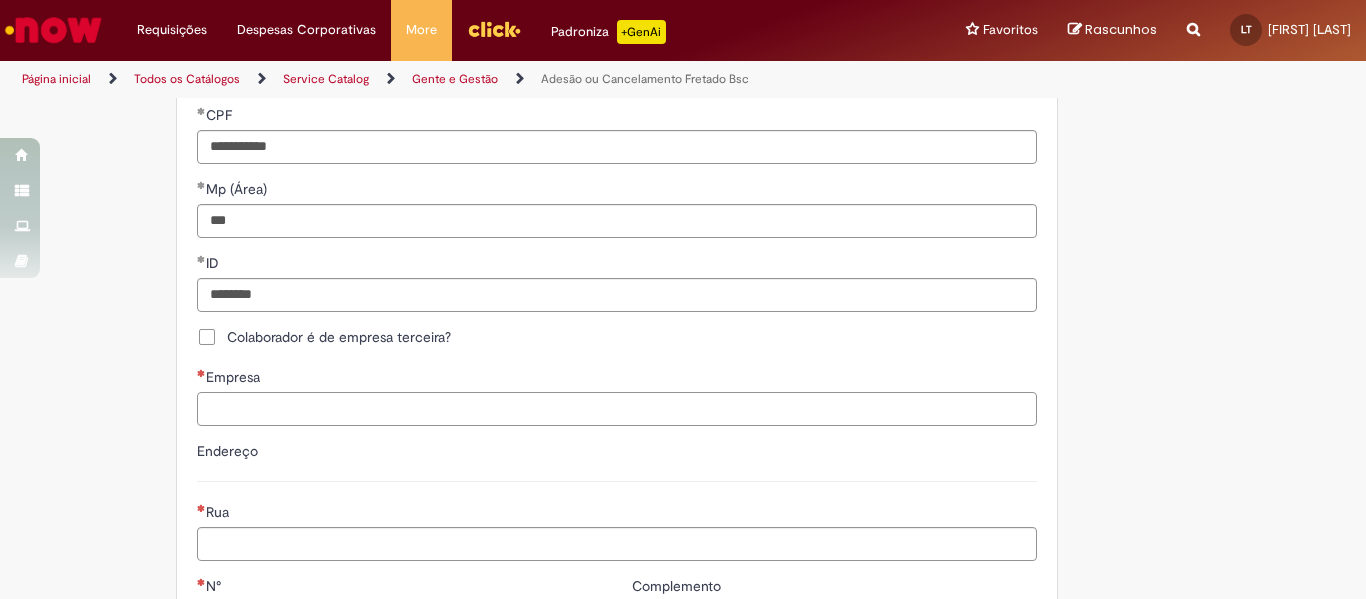 click on "Empresa" at bounding box center [617, 409] 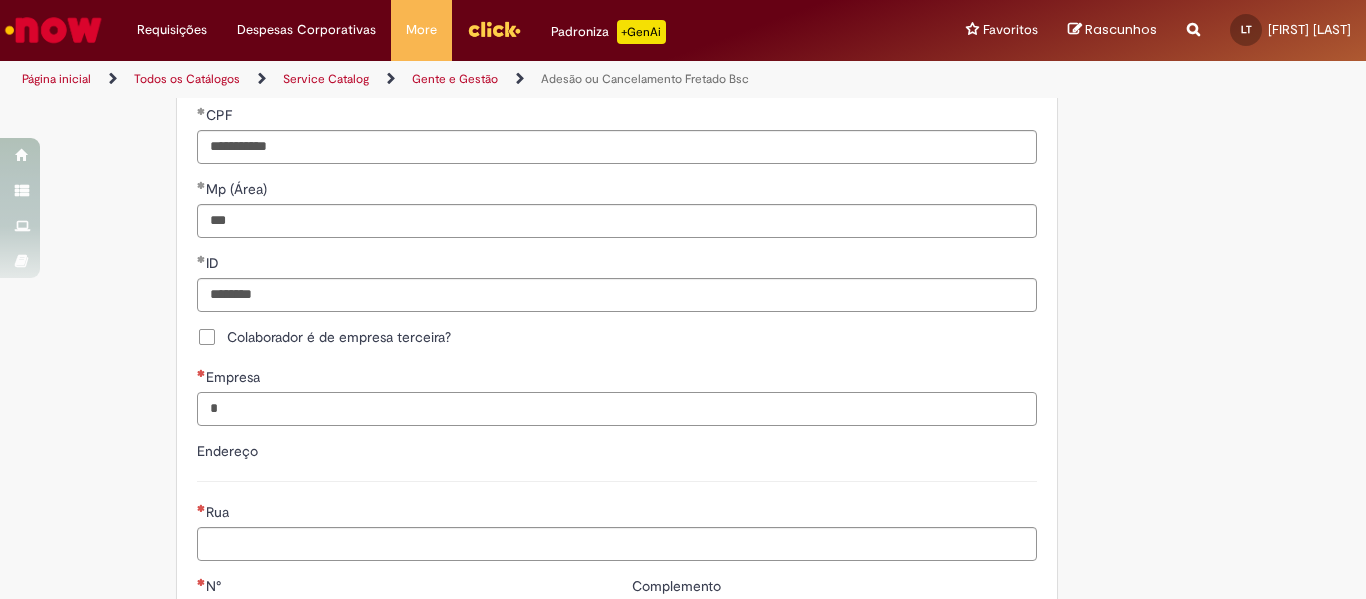 type 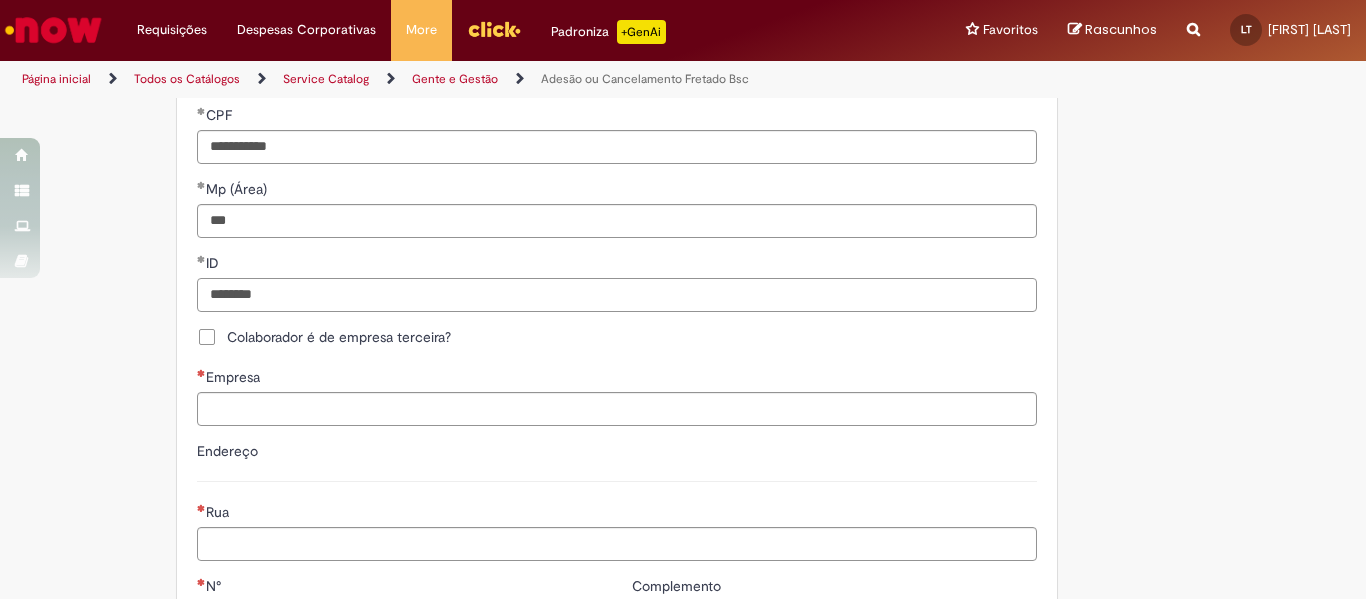 click on "********" at bounding box center (617, 295) 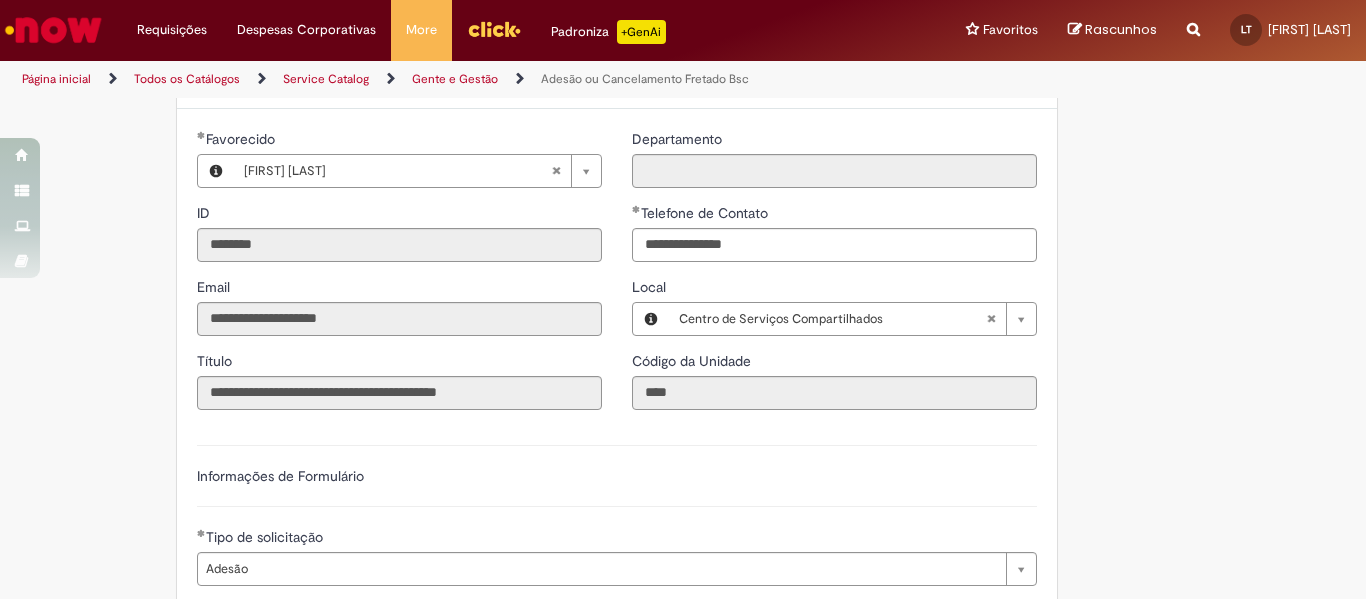 scroll, scrollTop: 209, scrollLeft: 0, axis: vertical 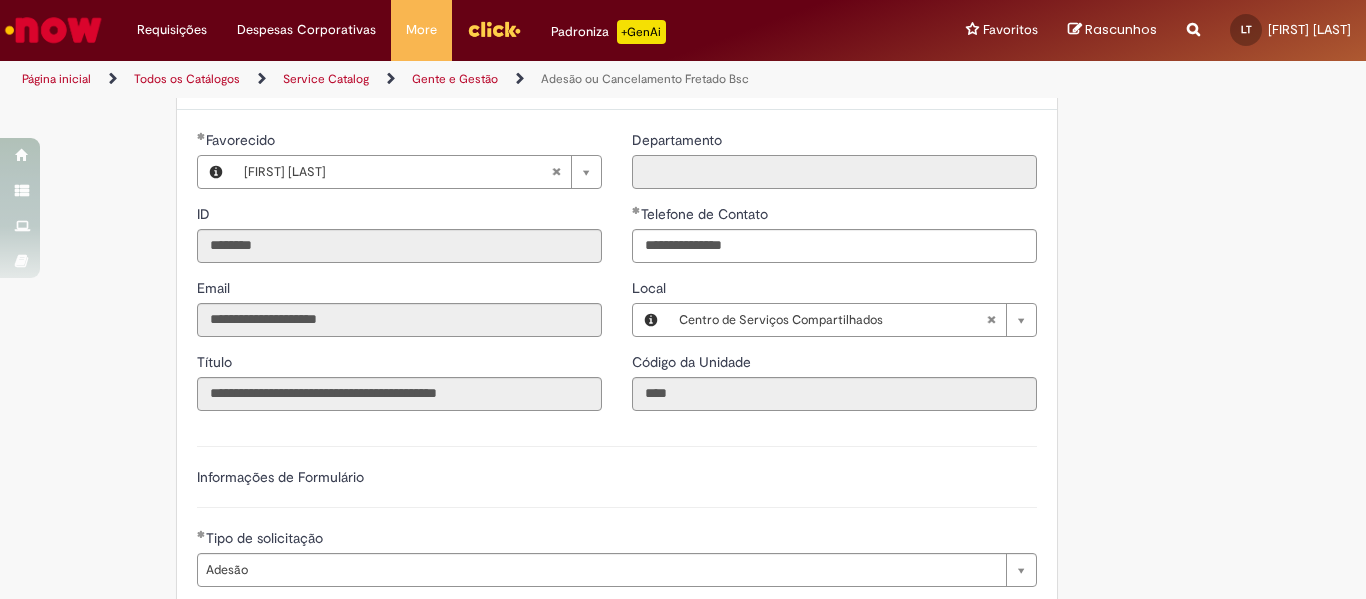 click on "Departamento" at bounding box center (834, 172) 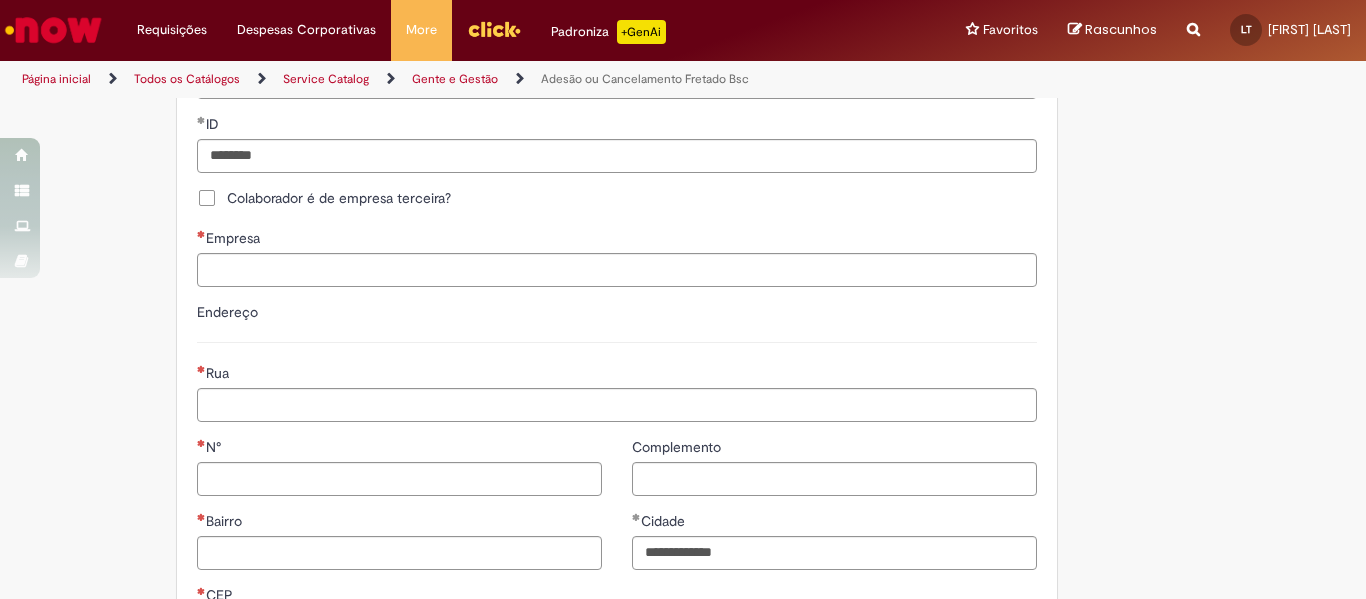 scroll, scrollTop: 919, scrollLeft: 0, axis: vertical 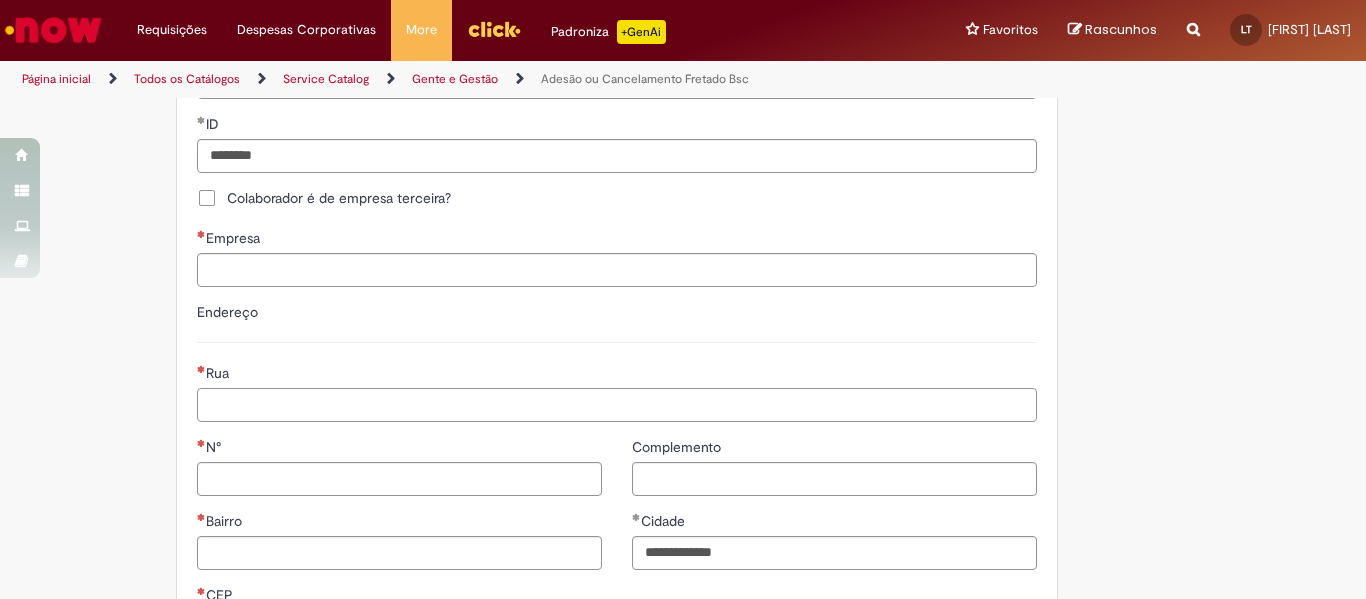 click on "Rua" at bounding box center (617, 405) 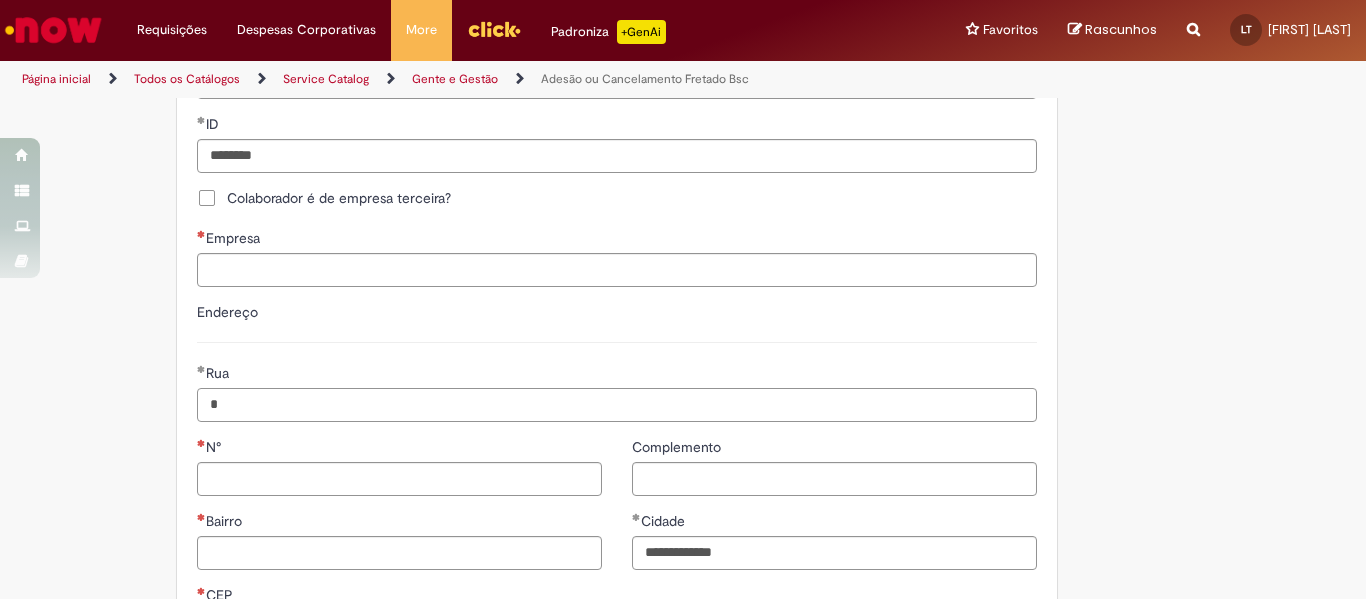 click on "*" at bounding box center [617, 405] 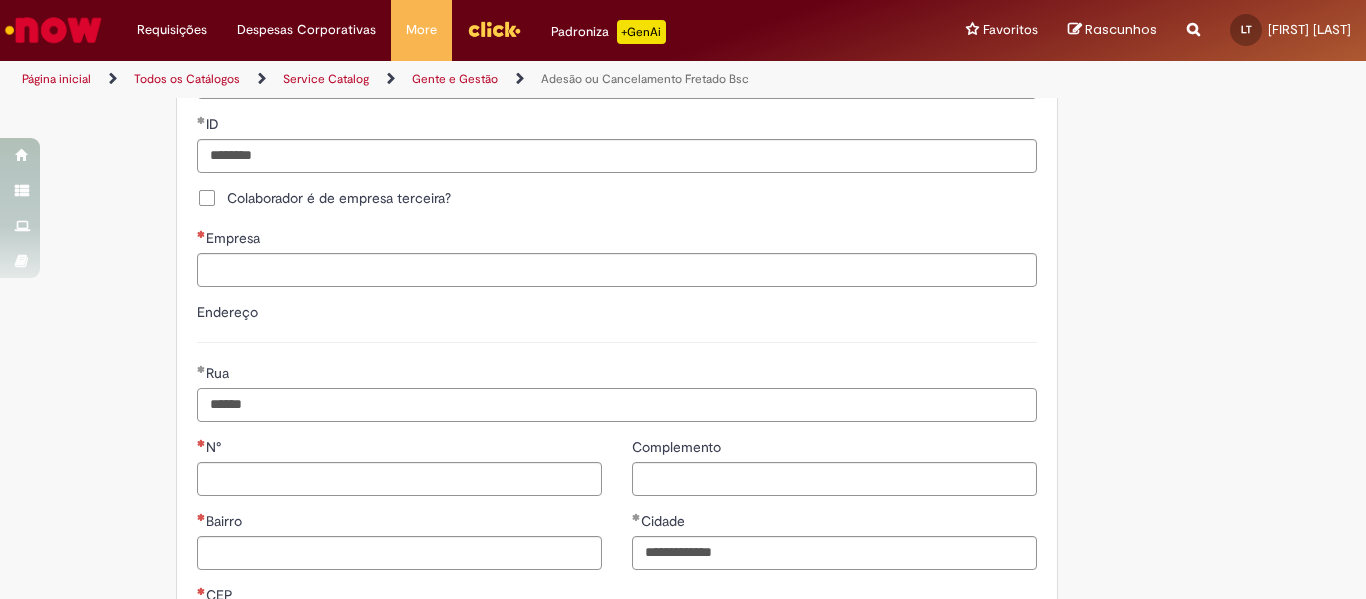 type on "******" 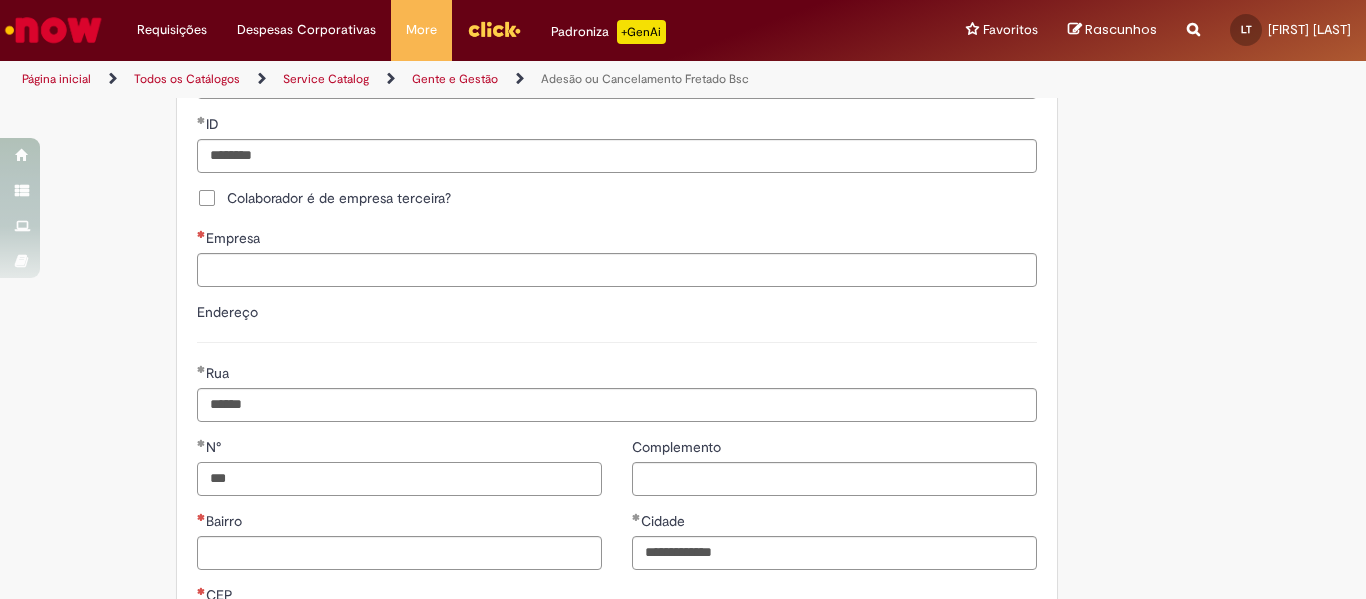 type on "***" 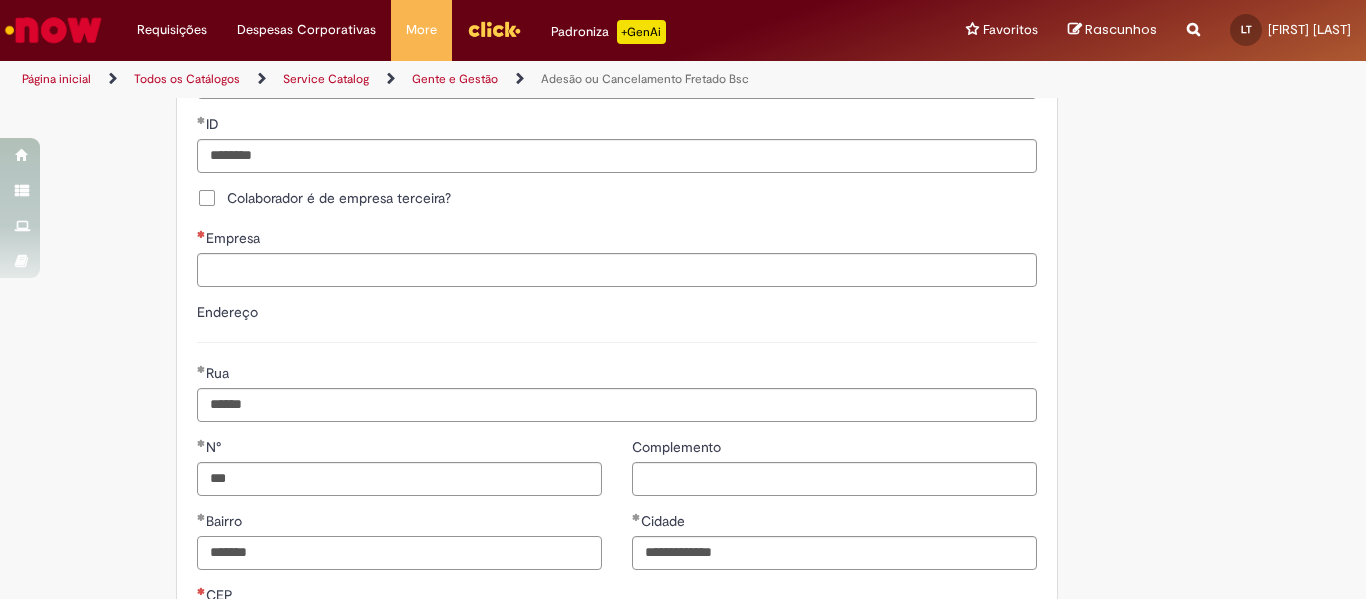 type on "*******" 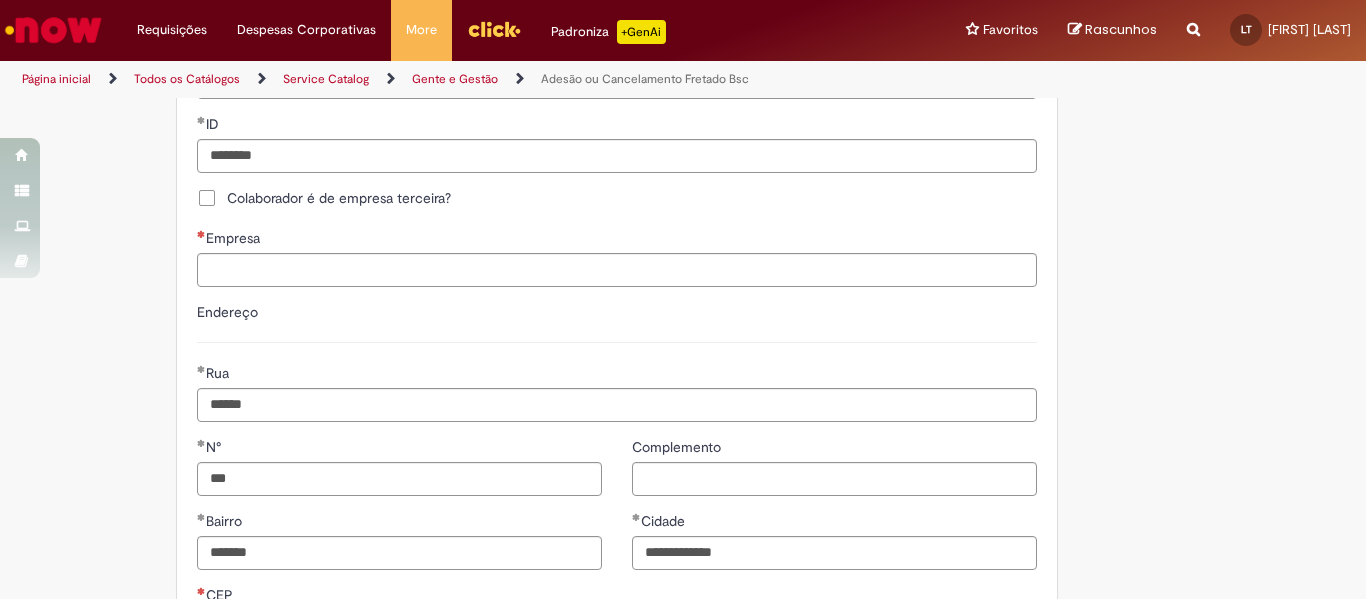 scroll, scrollTop: 1197, scrollLeft: 0, axis: vertical 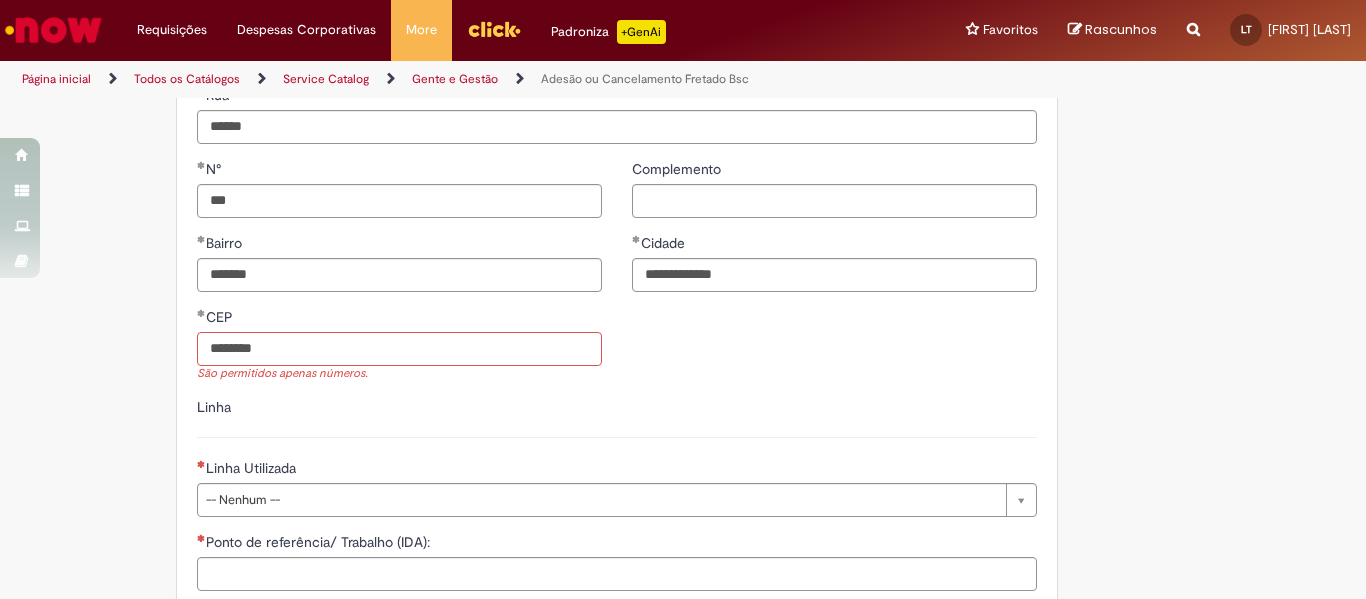 type on "********" 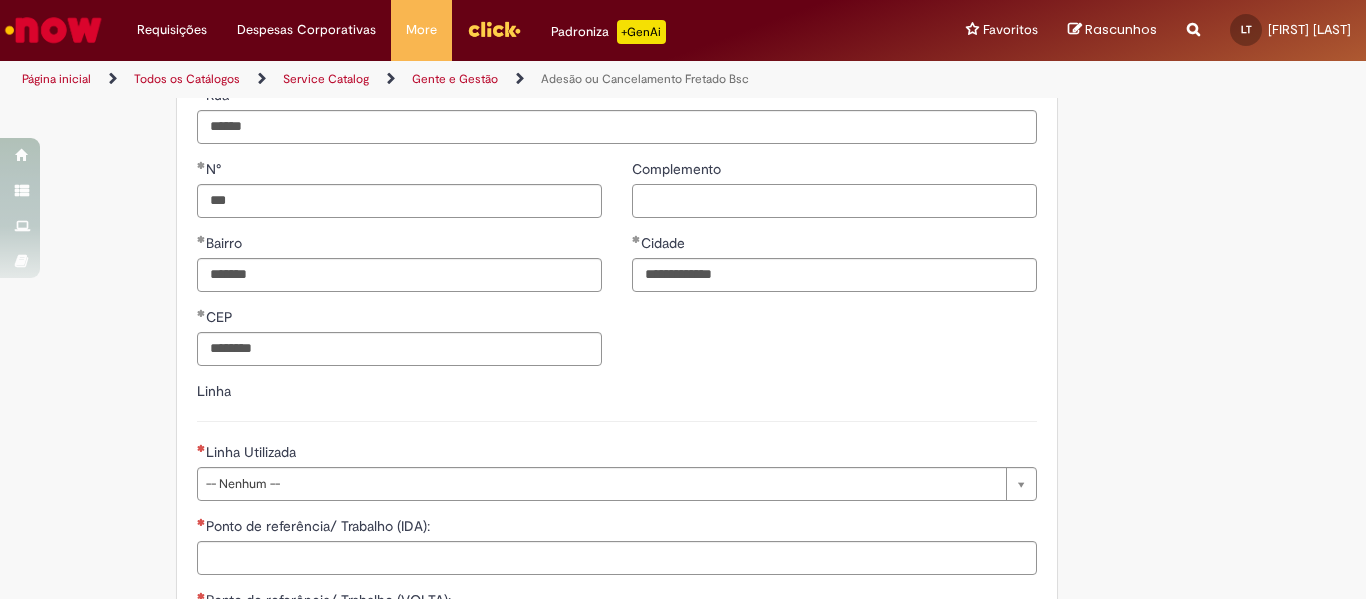 click on "Complemento" at bounding box center (834, 201) 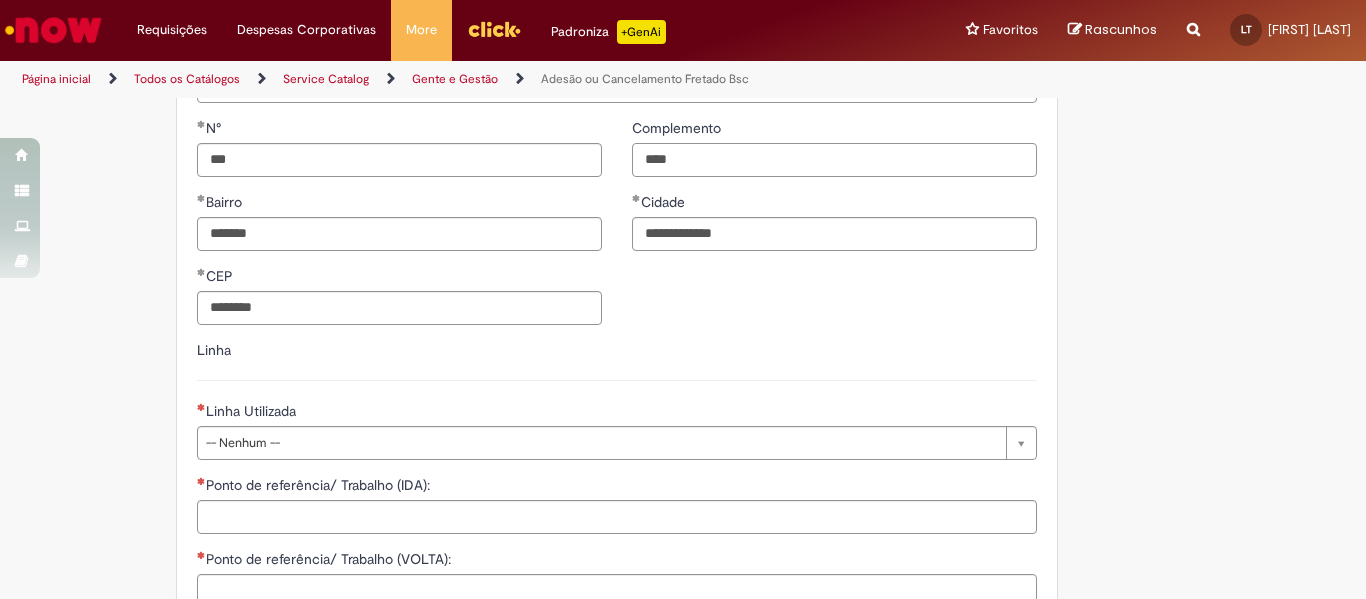 scroll, scrollTop: 1239, scrollLeft: 0, axis: vertical 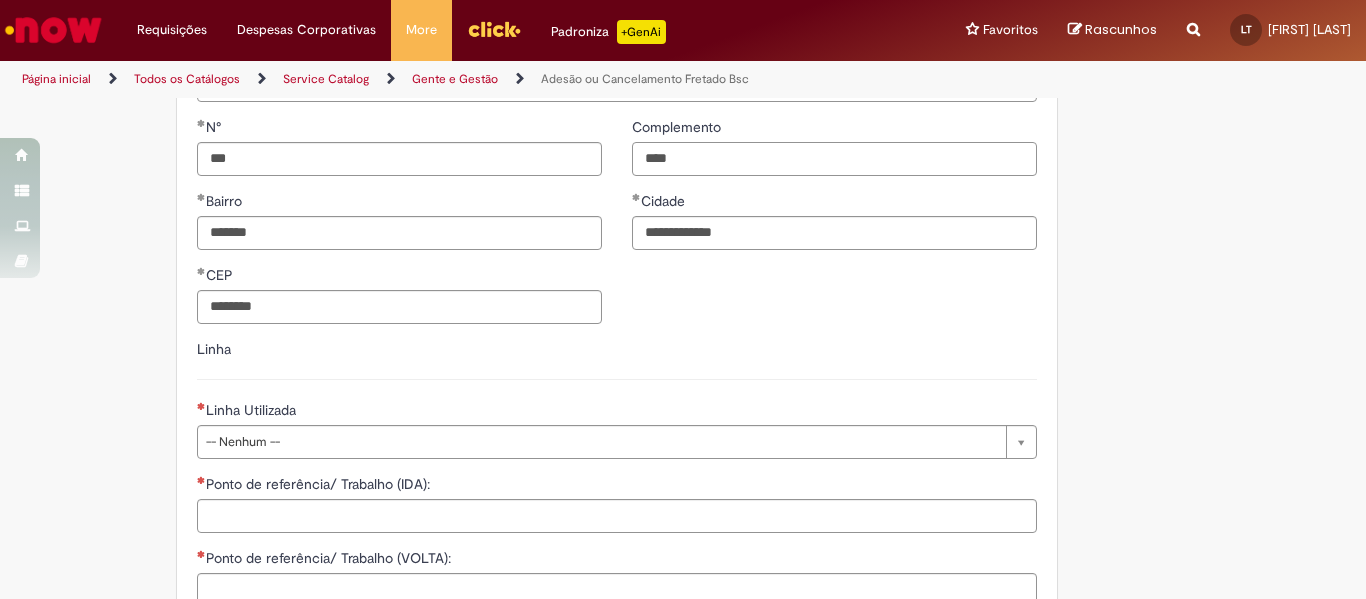 type on "****" 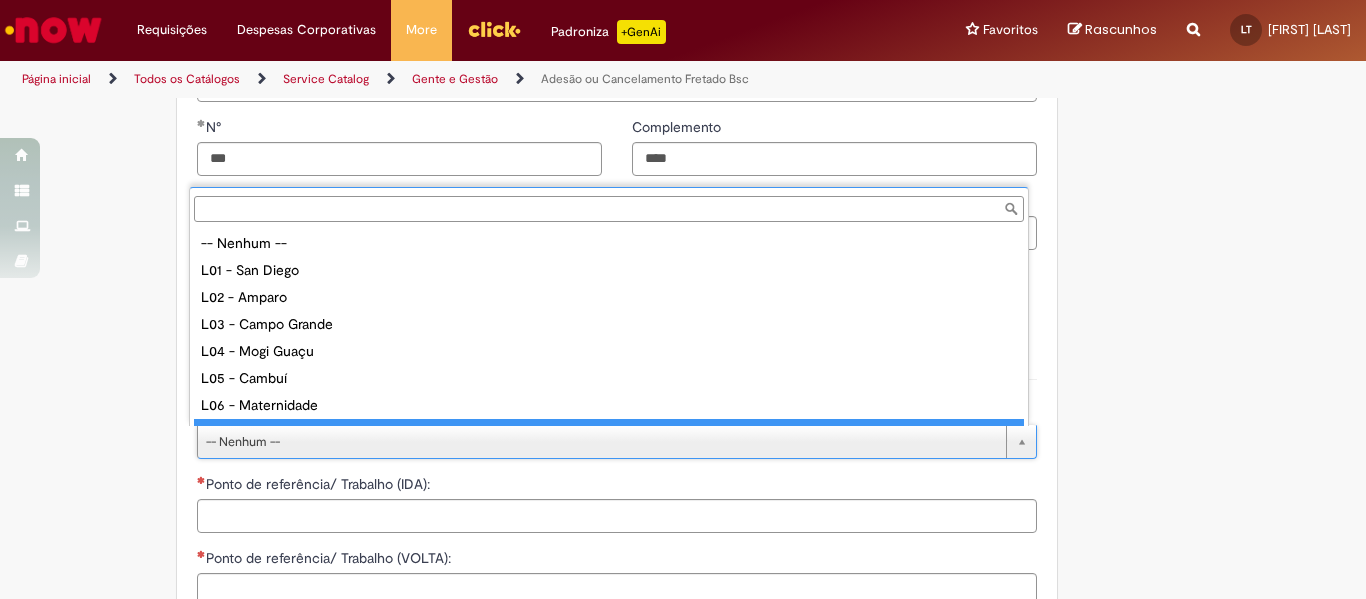 scroll, scrollTop: 16, scrollLeft: 0, axis: vertical 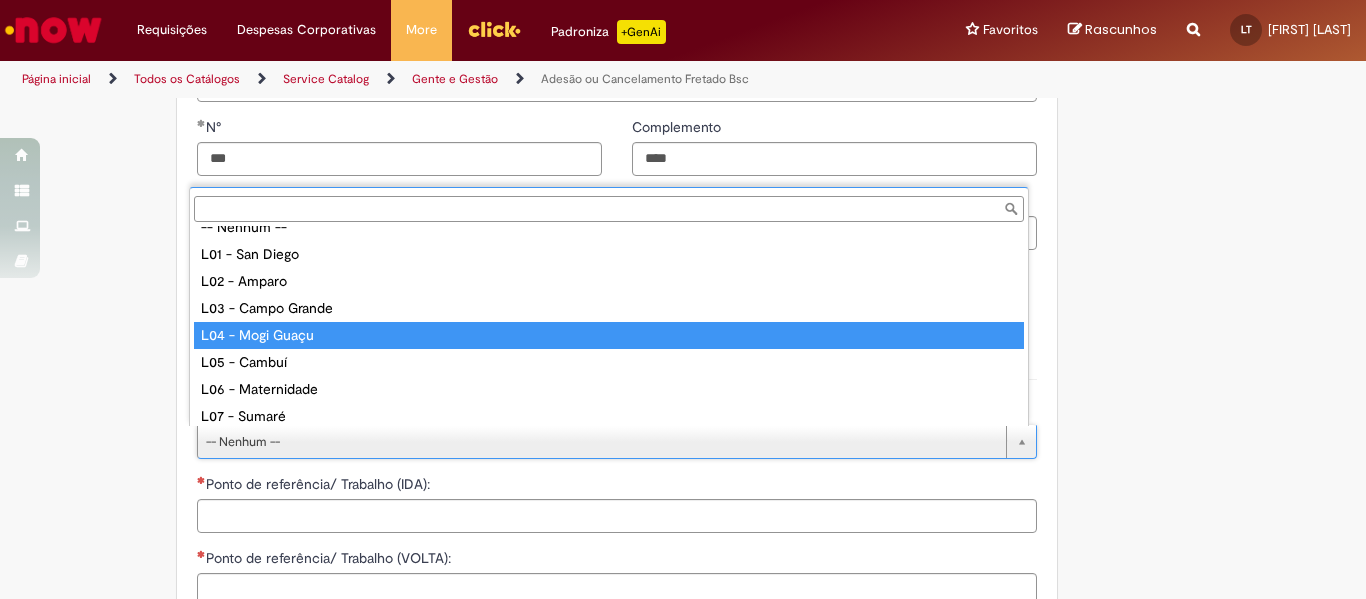 type on "**********" 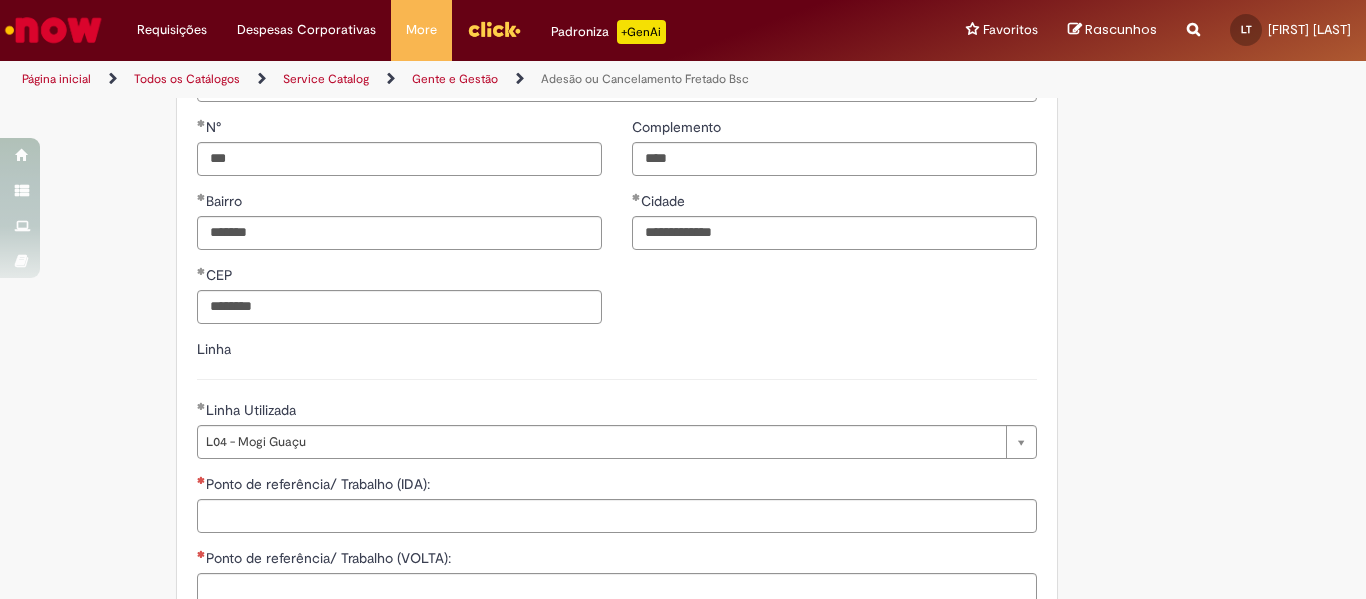 click on "Ponto de referência/ Trabalho (IDA):" at bounding box center (320, 484) 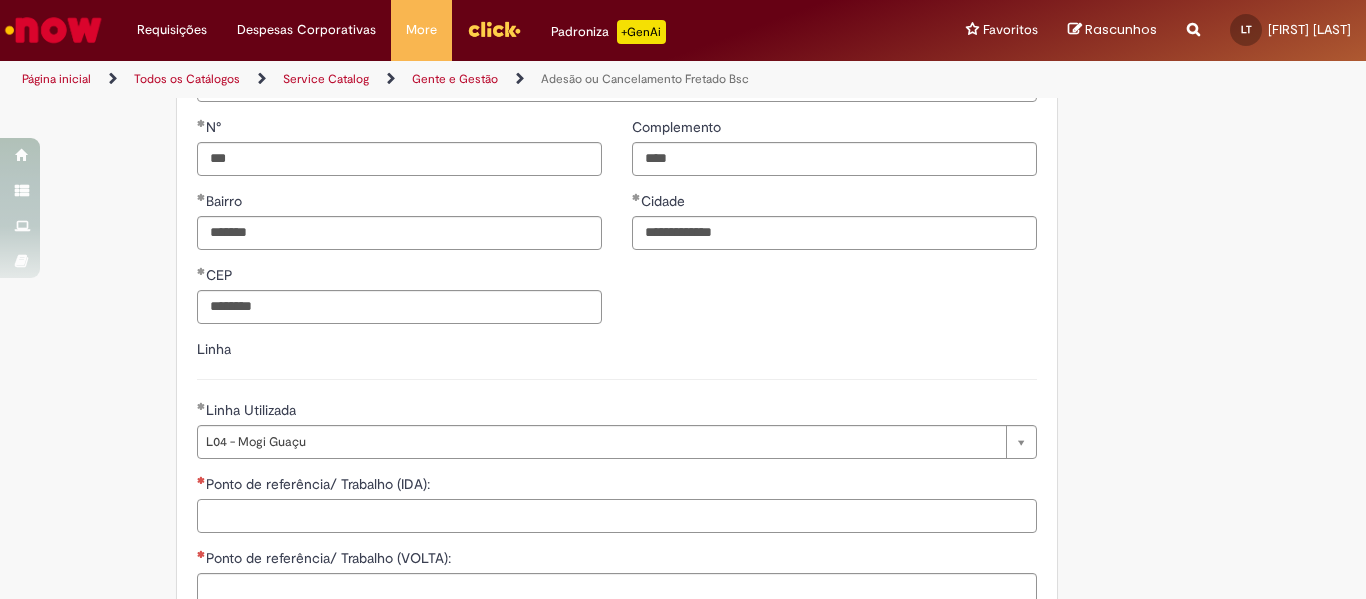 click on "Ponto de referência/ Trabalho (IDA):" at bounding box center [617, 516] 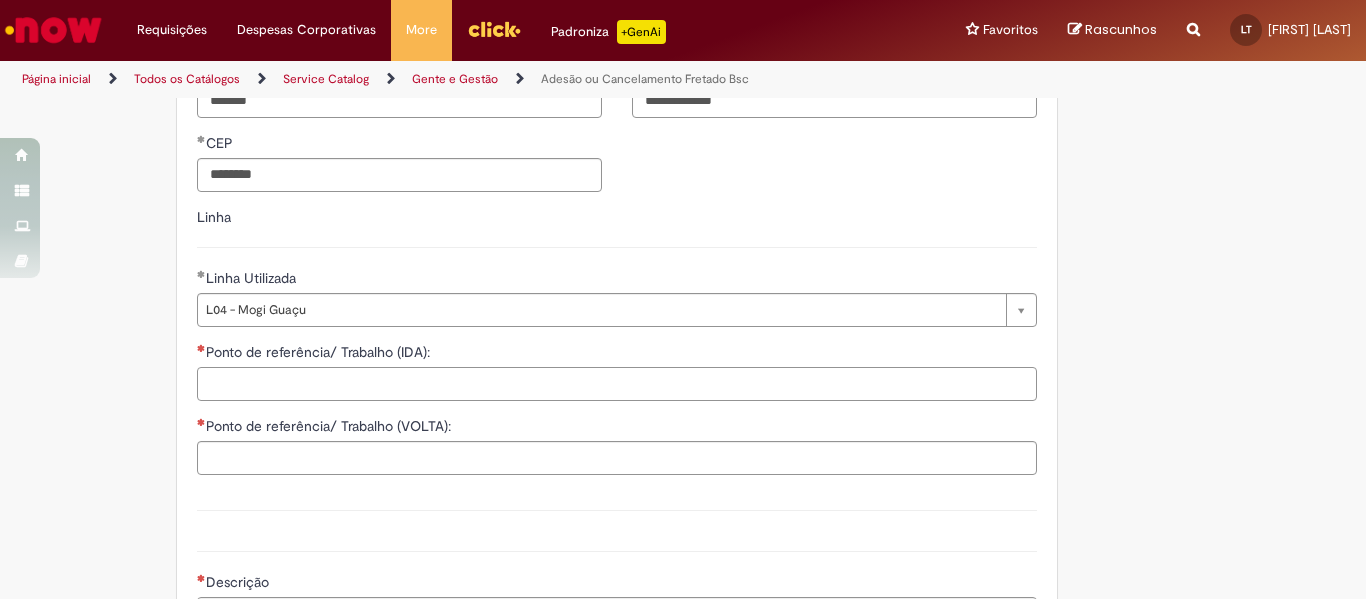 scroll, scrollTop: 1372, scrollLeft: 0, axis: vertical 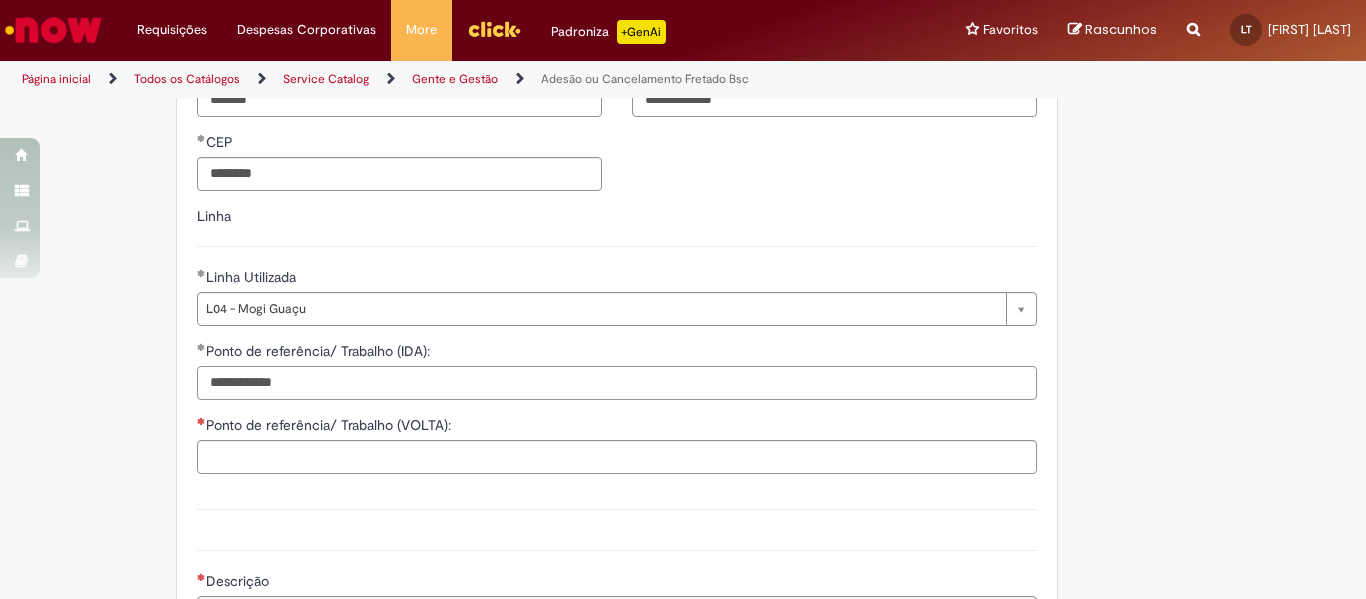 type on "**********" 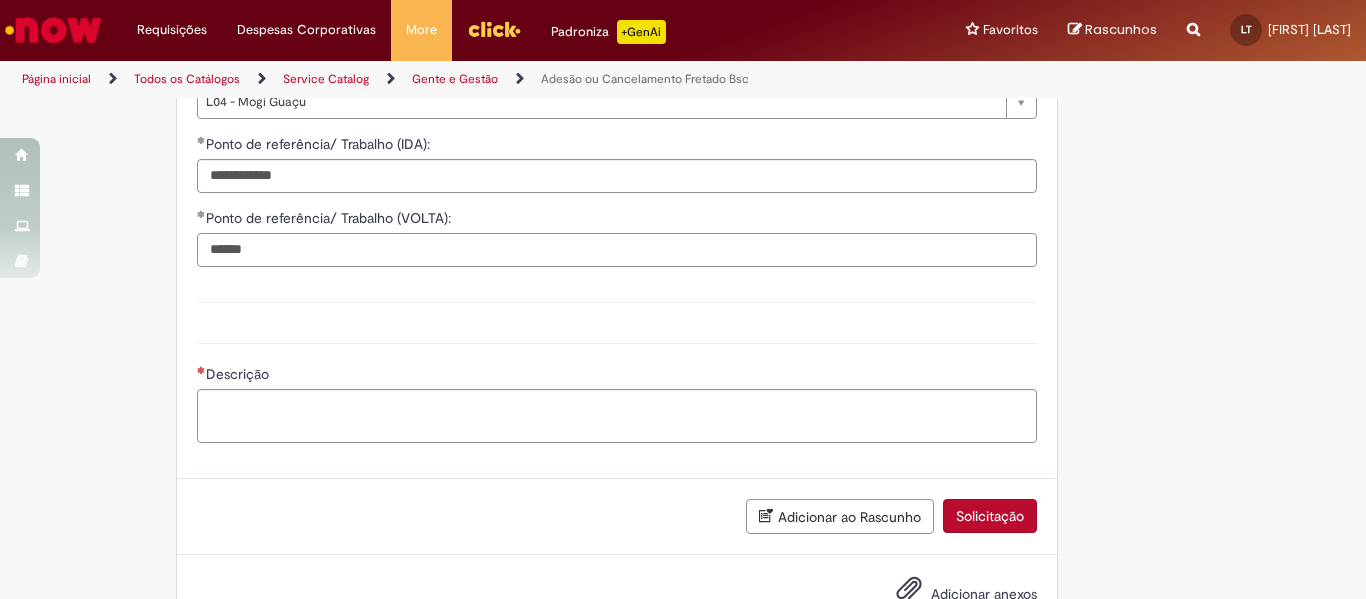 scroll, scrollTop: 1580, scrollLeft: 0, axis: vertical 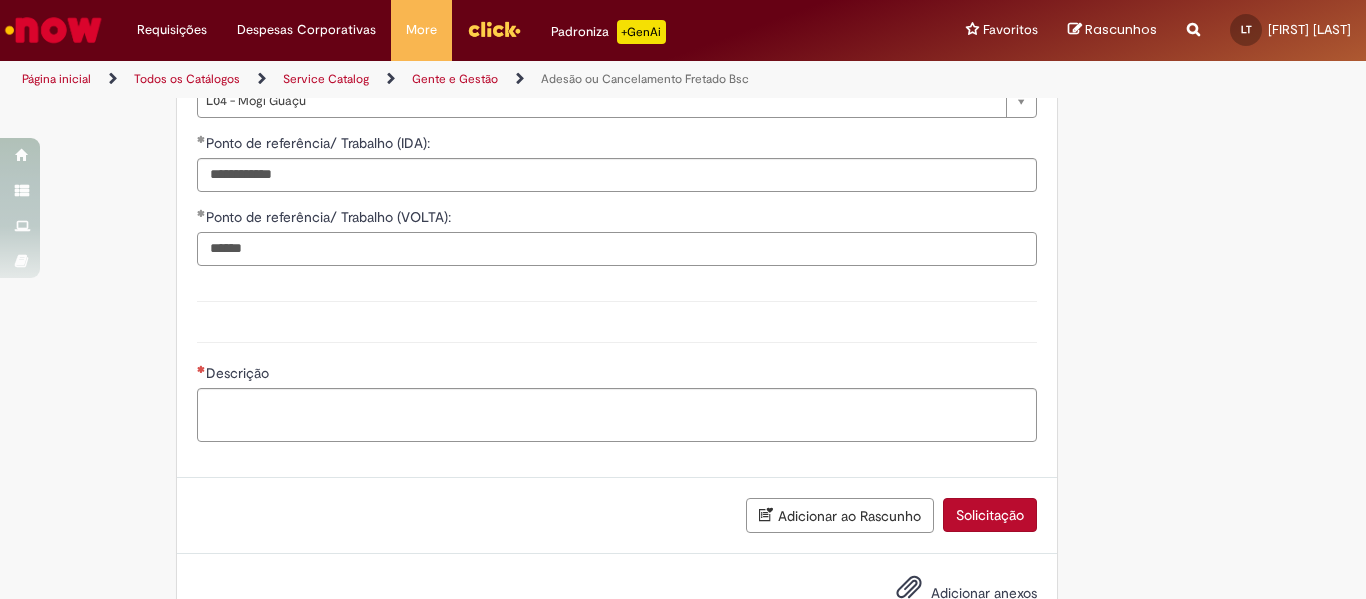 type on "*****" 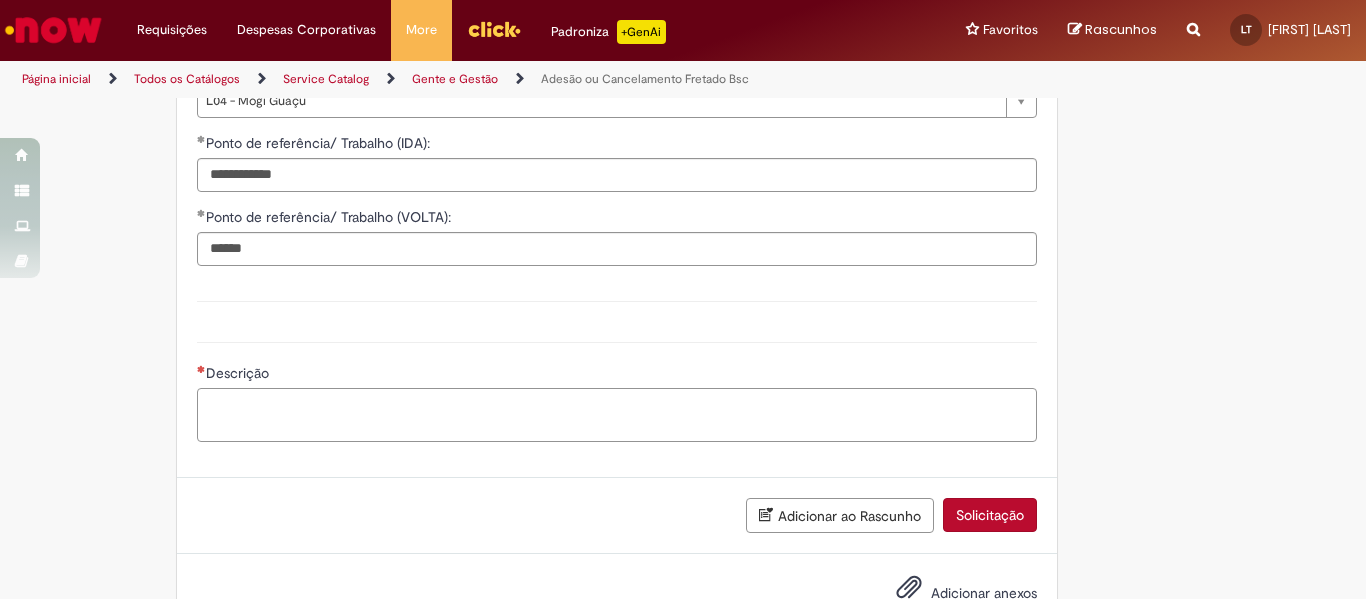 click on "Descrição" at bounding box center (617, 415) 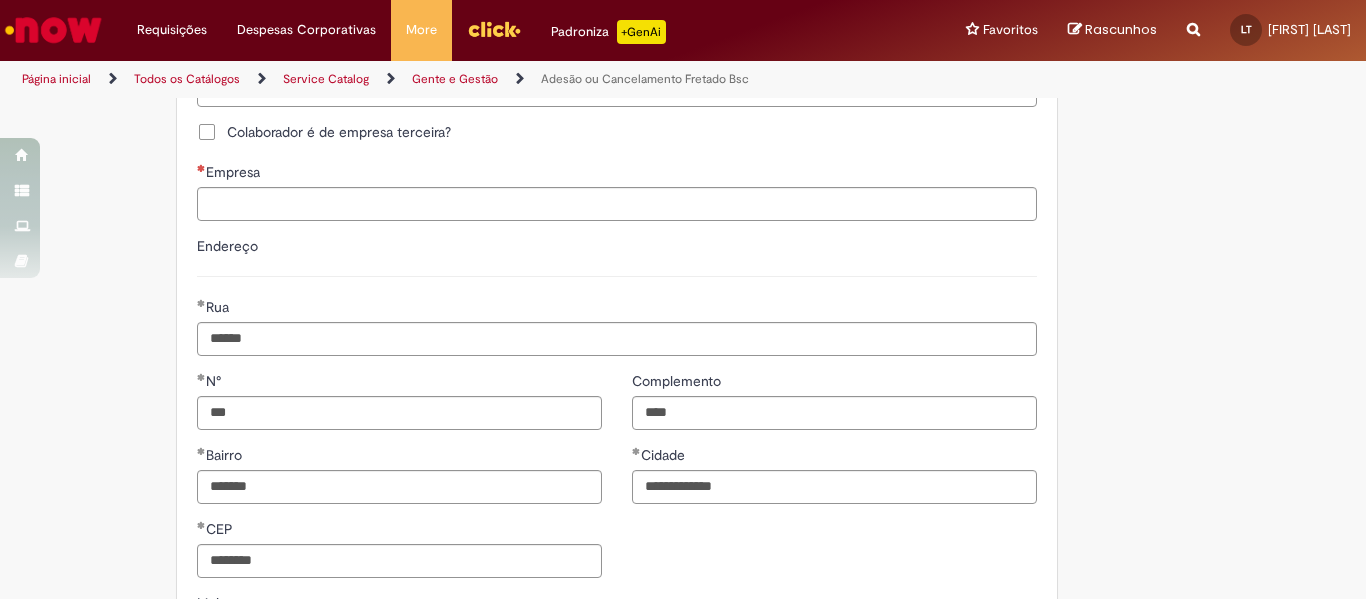 scroll, scrollTop: 983, scrollLeft: 0, axis: vertical 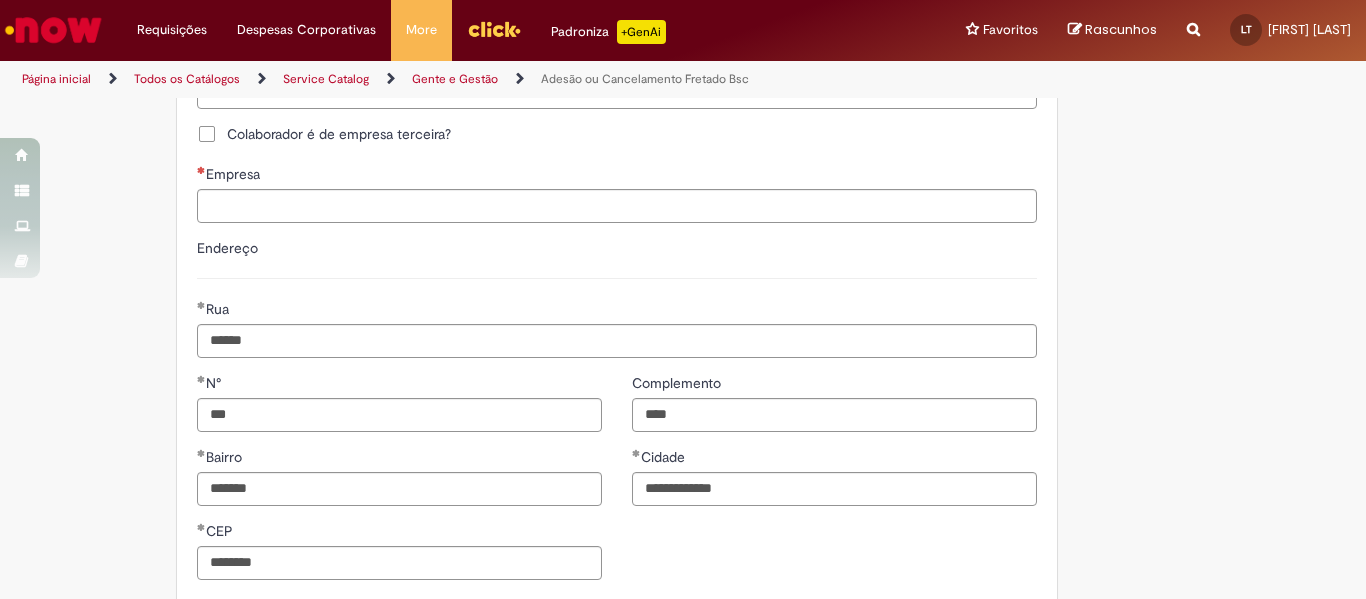 type on "**********" 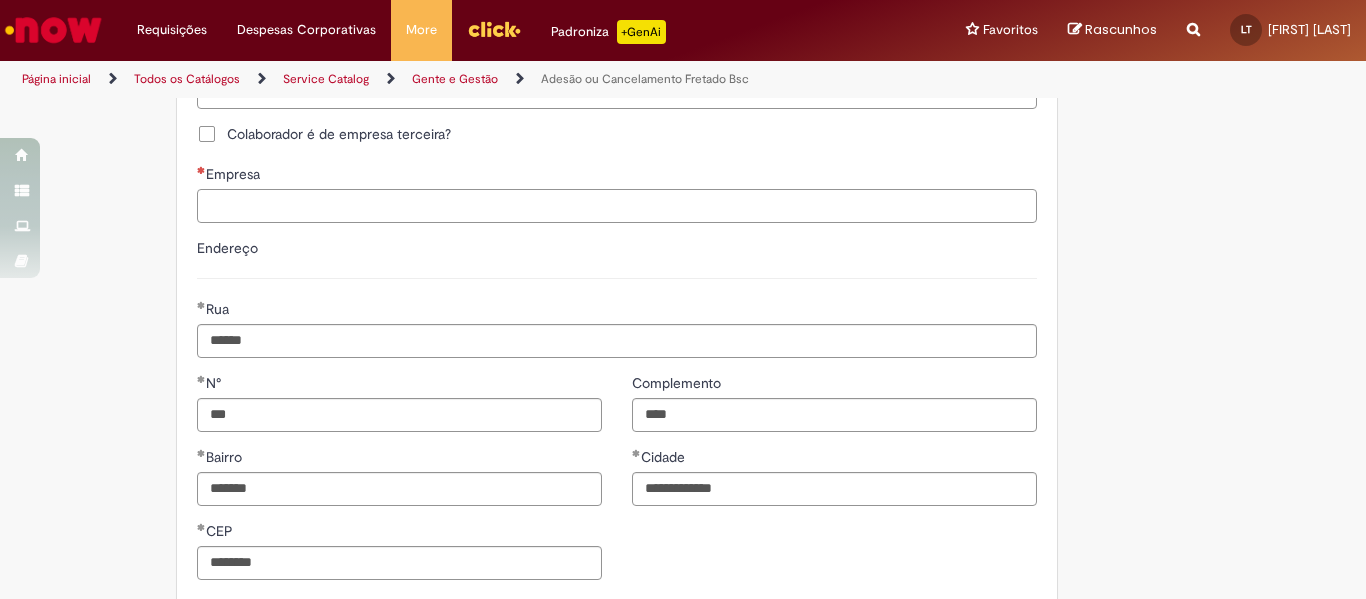 click on "Empresa" at bounding box center [617, 206] 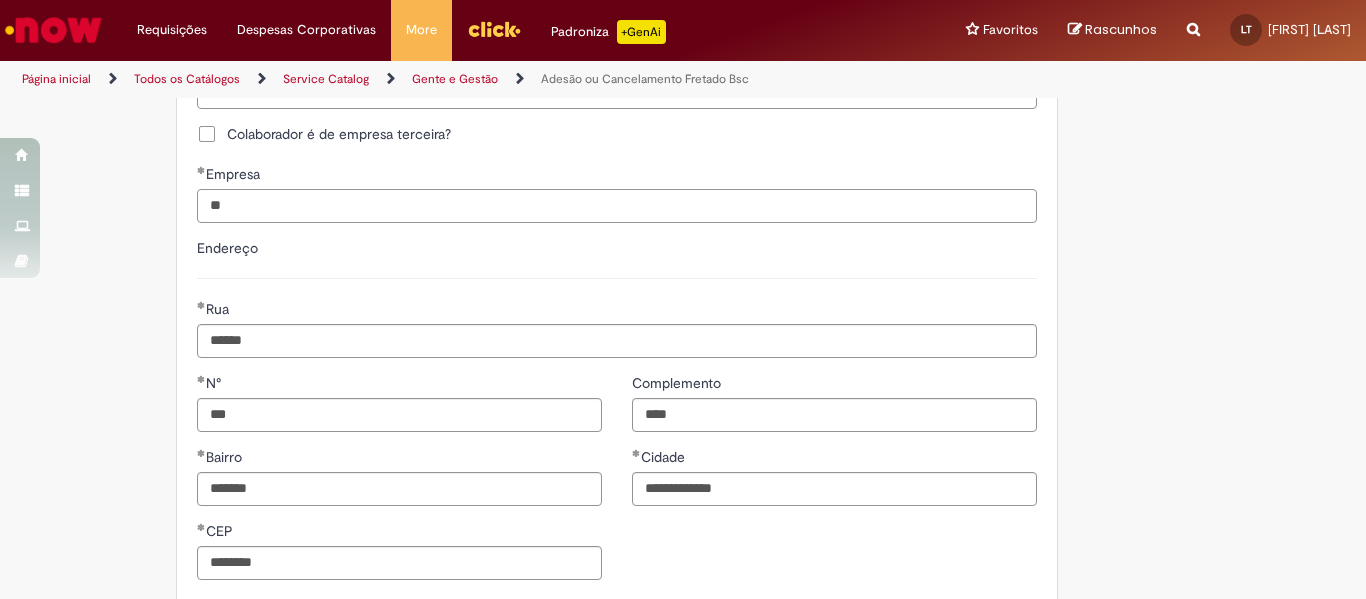 type on "*" 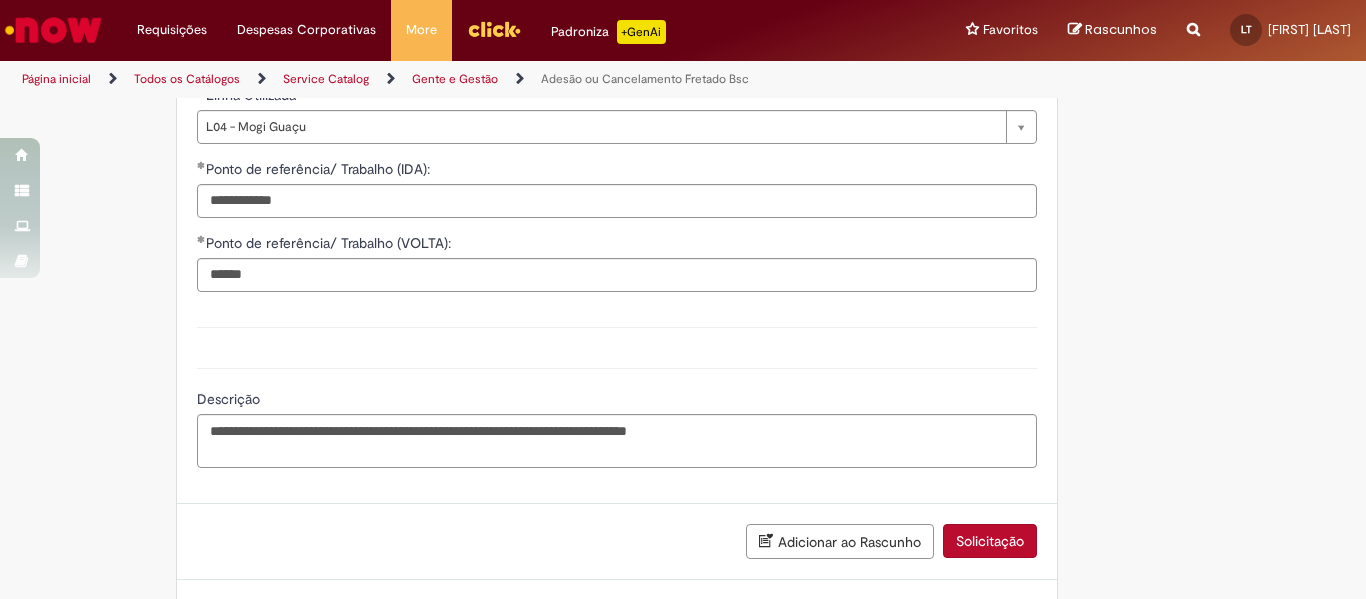 scroll, scrollTop: 1555, scrollLeft: 0, axis: vertical 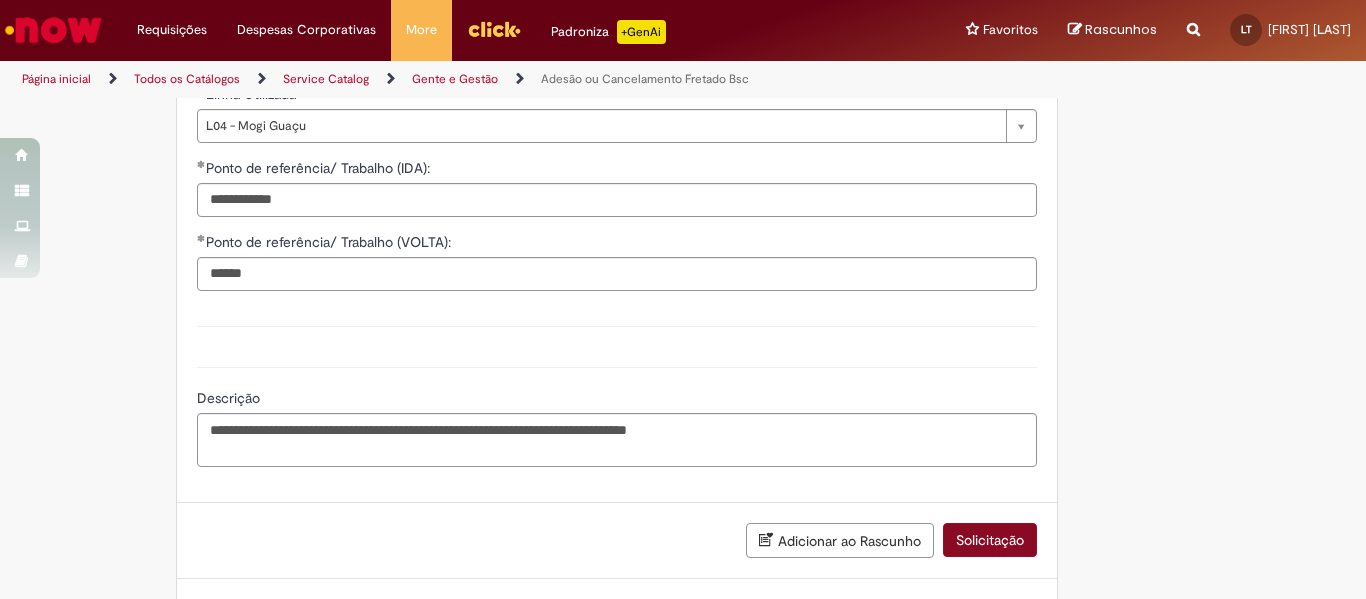 type on "**" 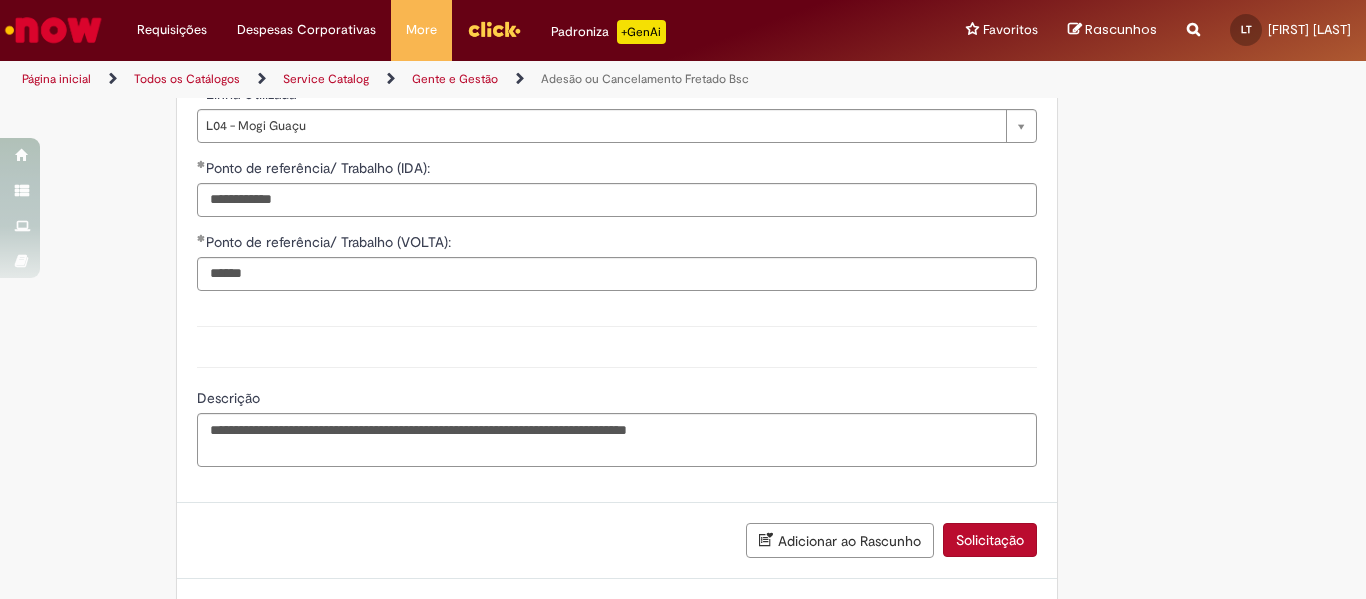click on "Solicitação" at bounding box center (990, 540) 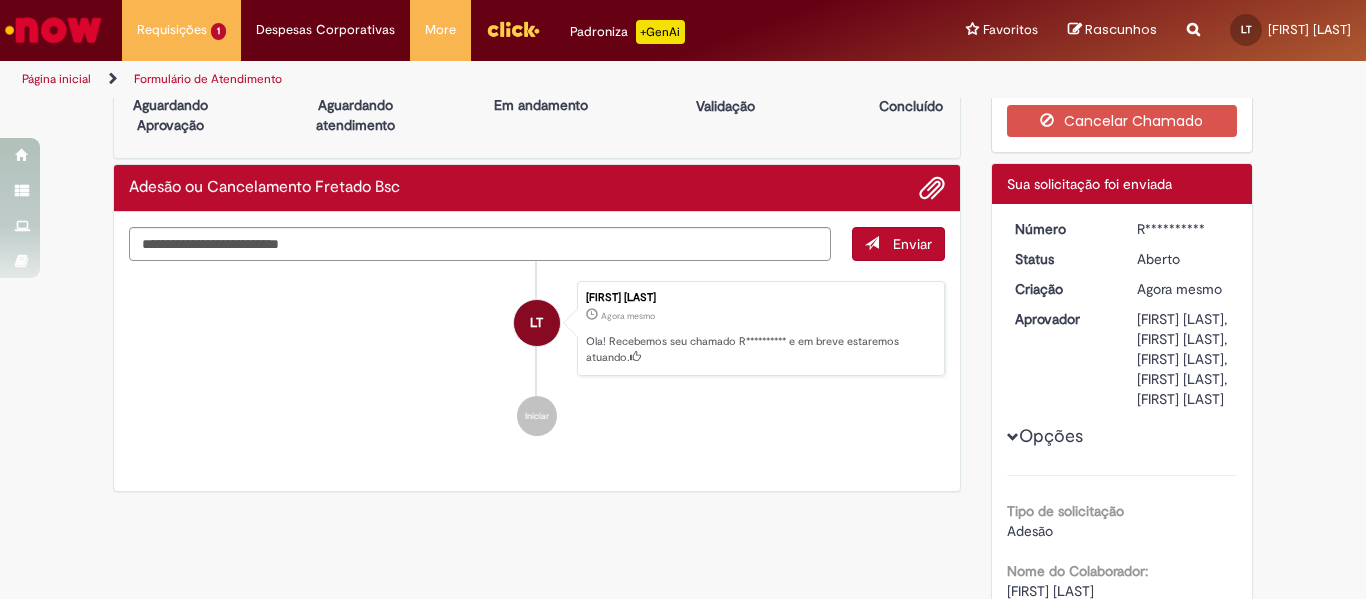 scroll, scrollTop: 0, scrollLeft: 0, axis: both 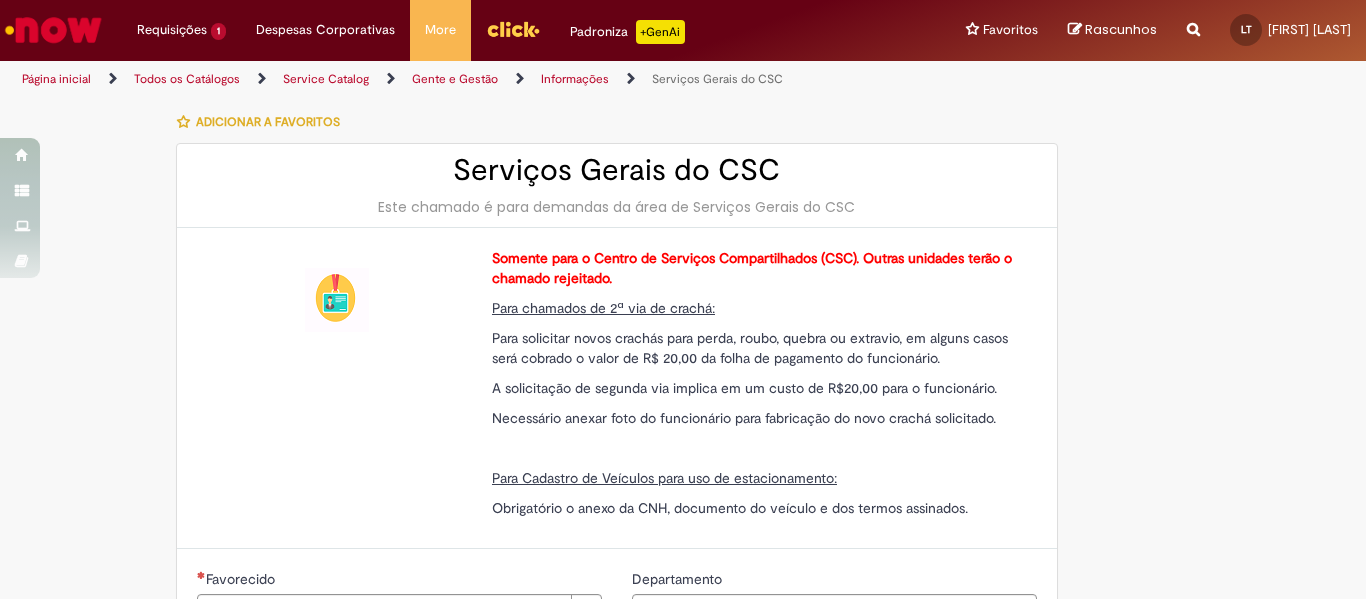 type on "********" 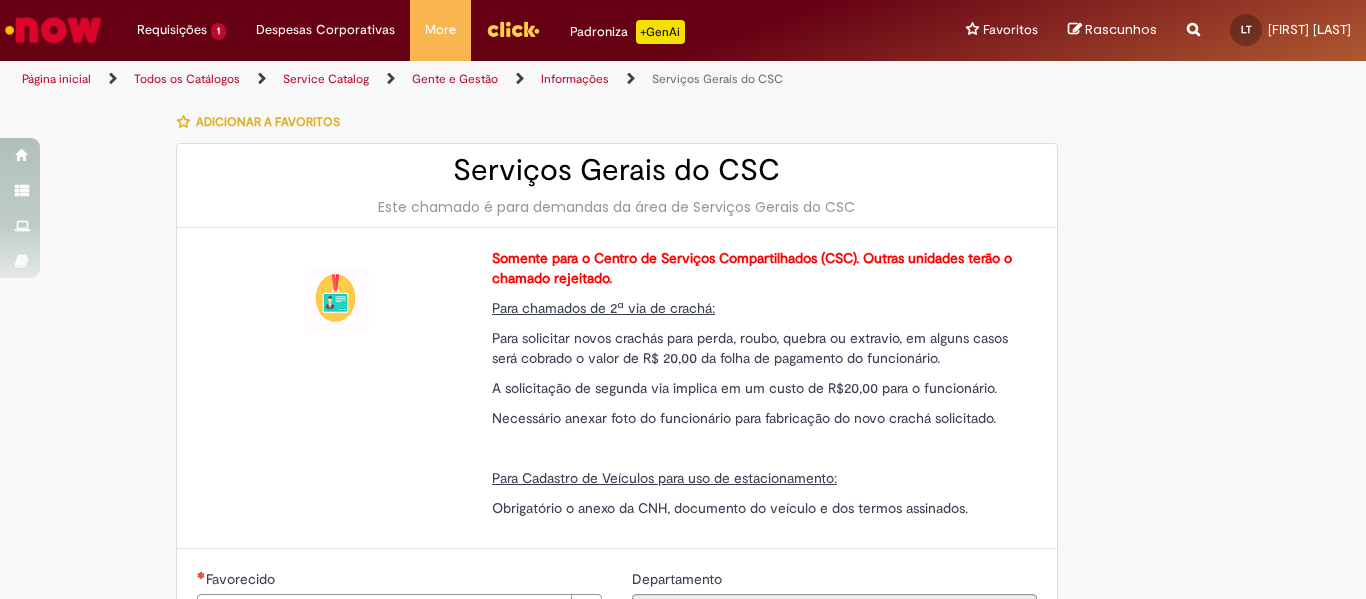 type on "**********" 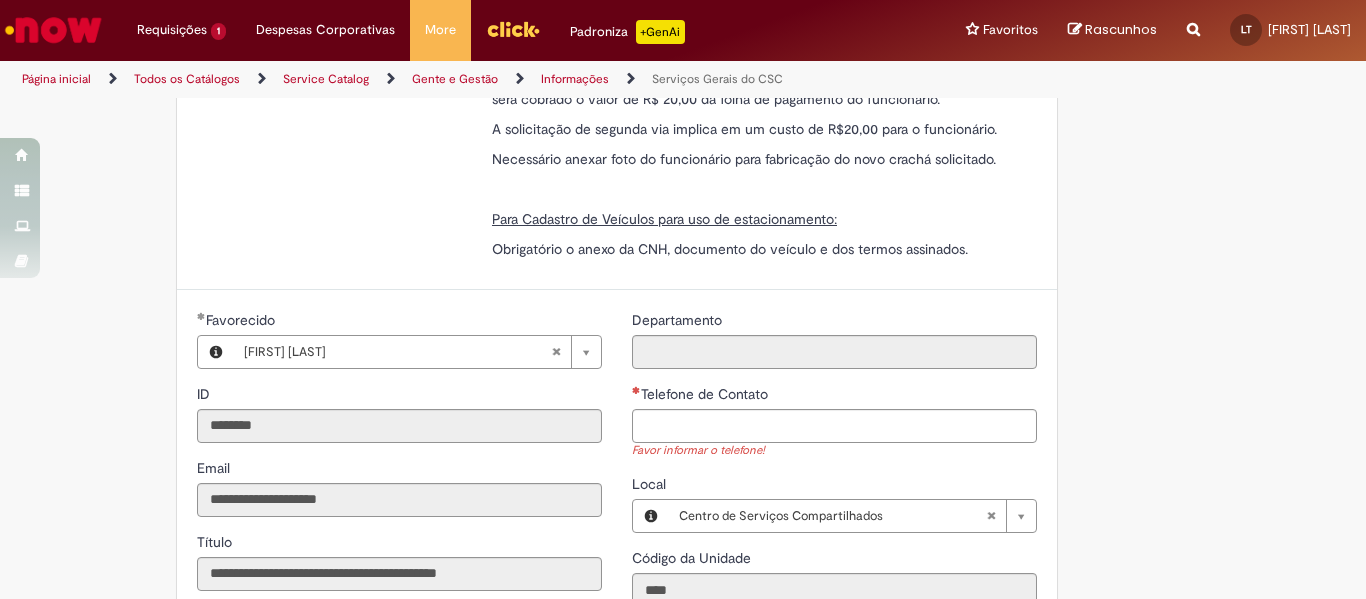 scroll, scrollTop: 260, scrollLeft: 0, axis: vertical 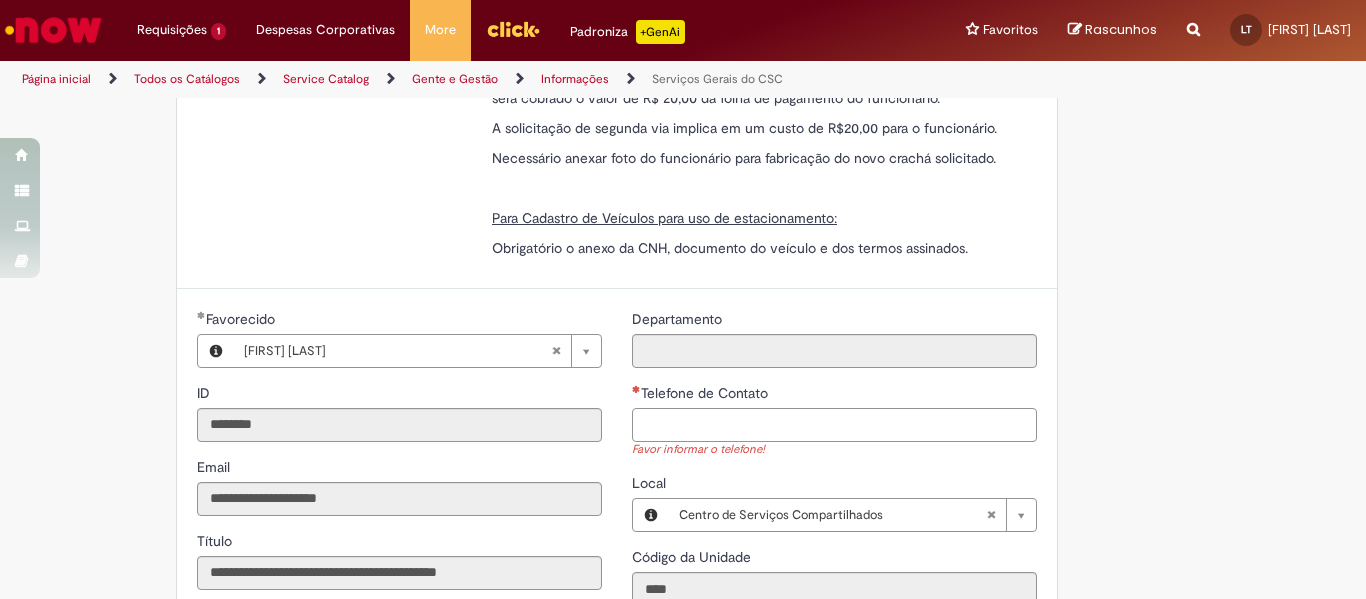 click on "Telefone de Contato" at bounding box center (834, 425) 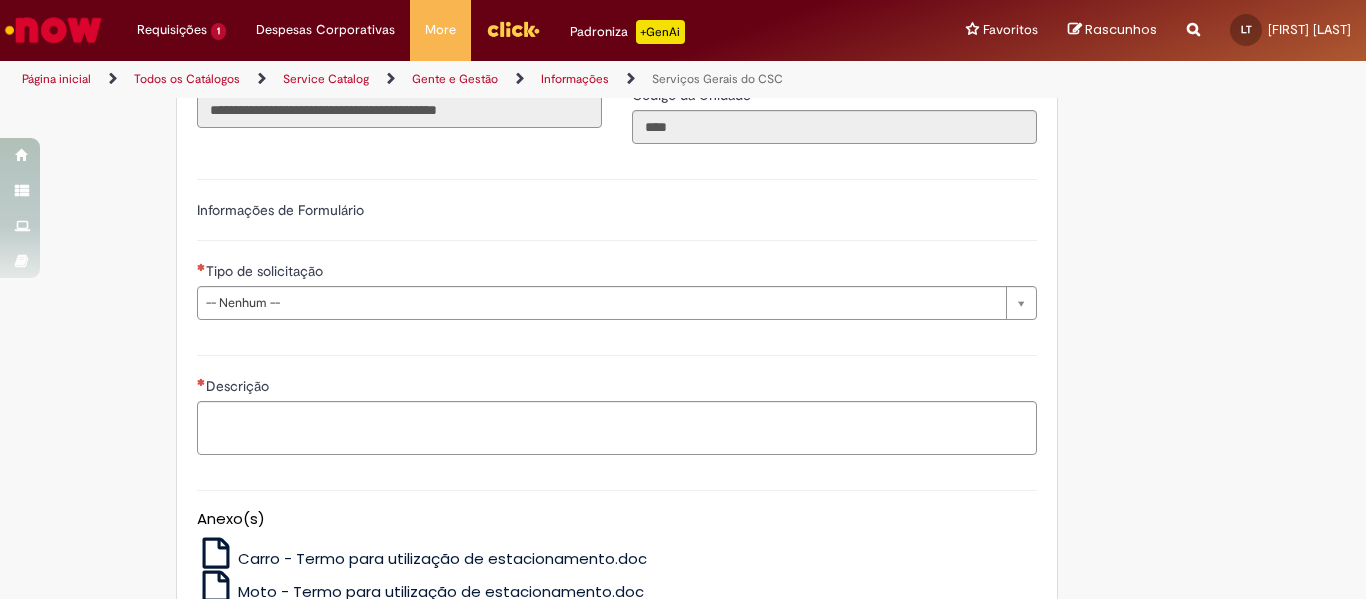 scroll, scrollTop: 758, scrollLeft: 0, axis: vertical 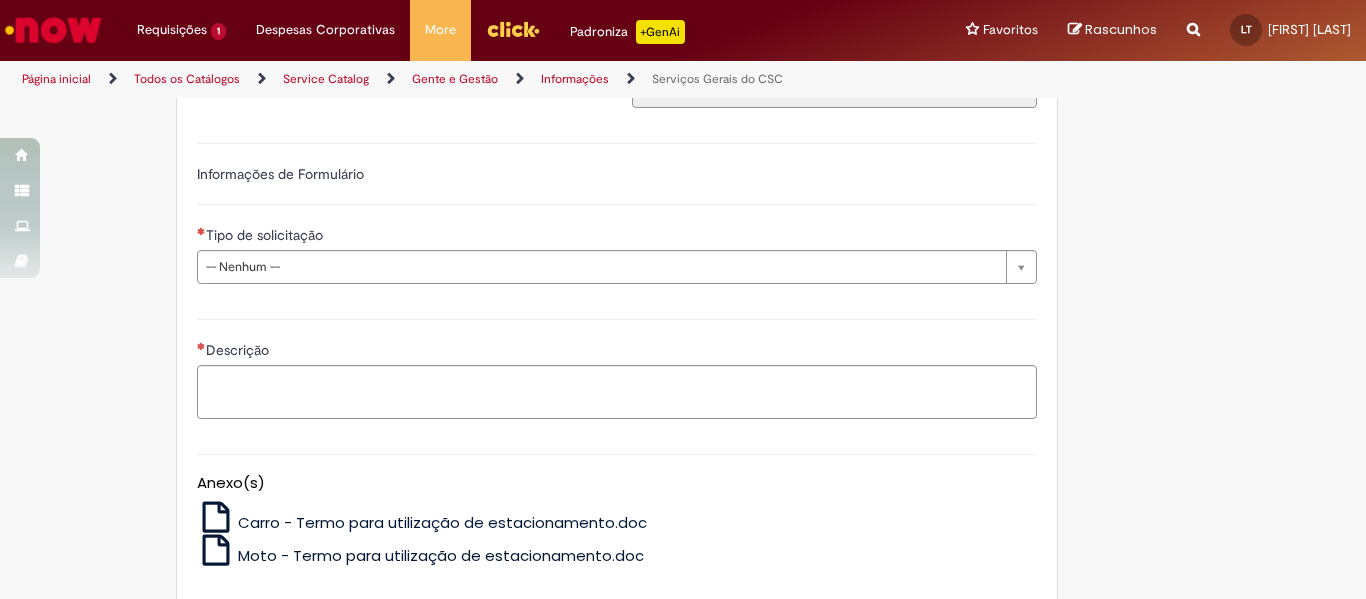 type on "**********" 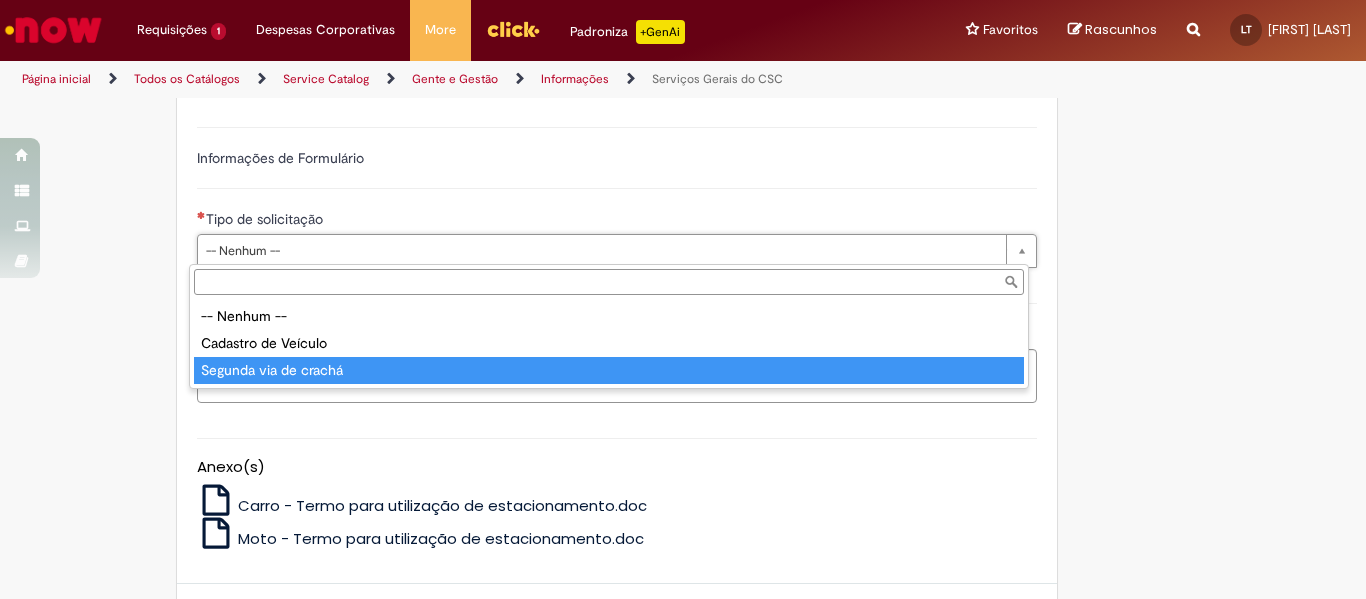 type on "**********" 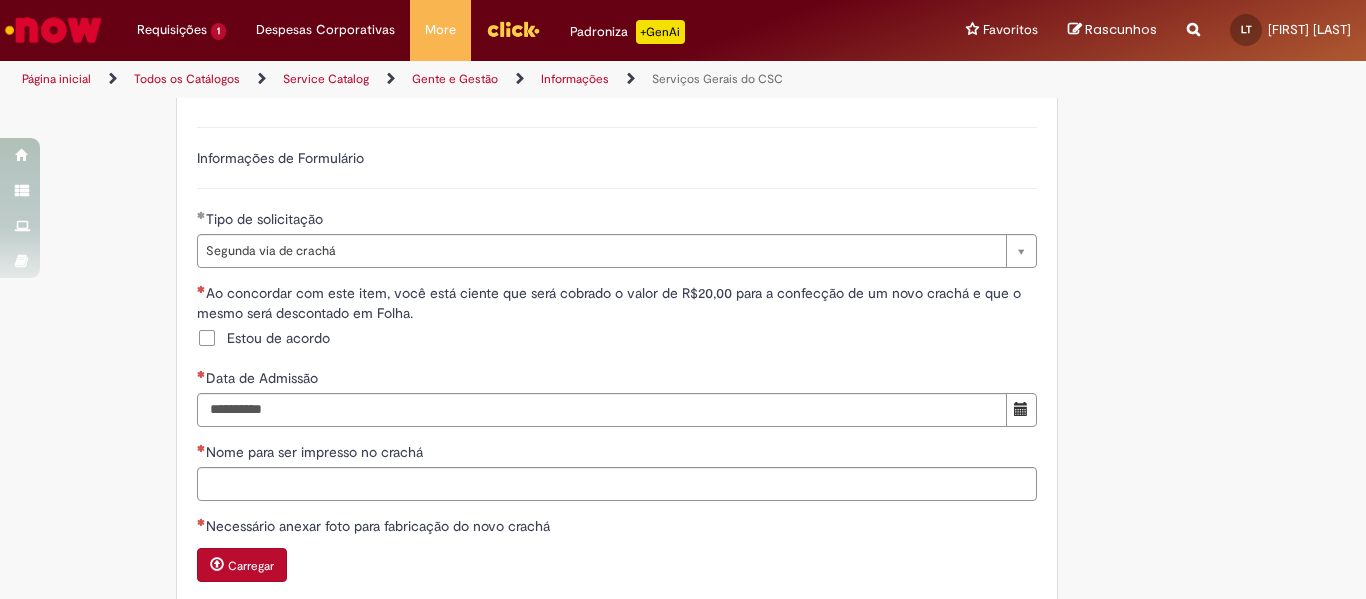click on "Estou de acordo" at bounding box center (278, 338) 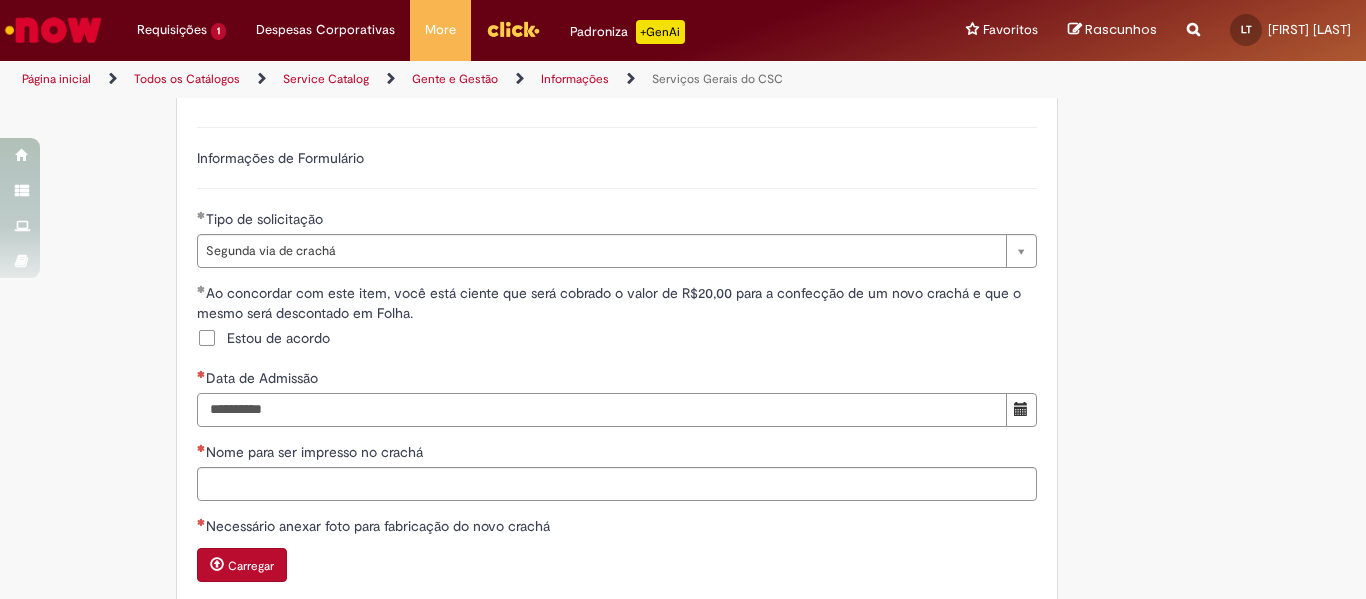 click on "Data de Admissão" at bounding box center [602, 410] 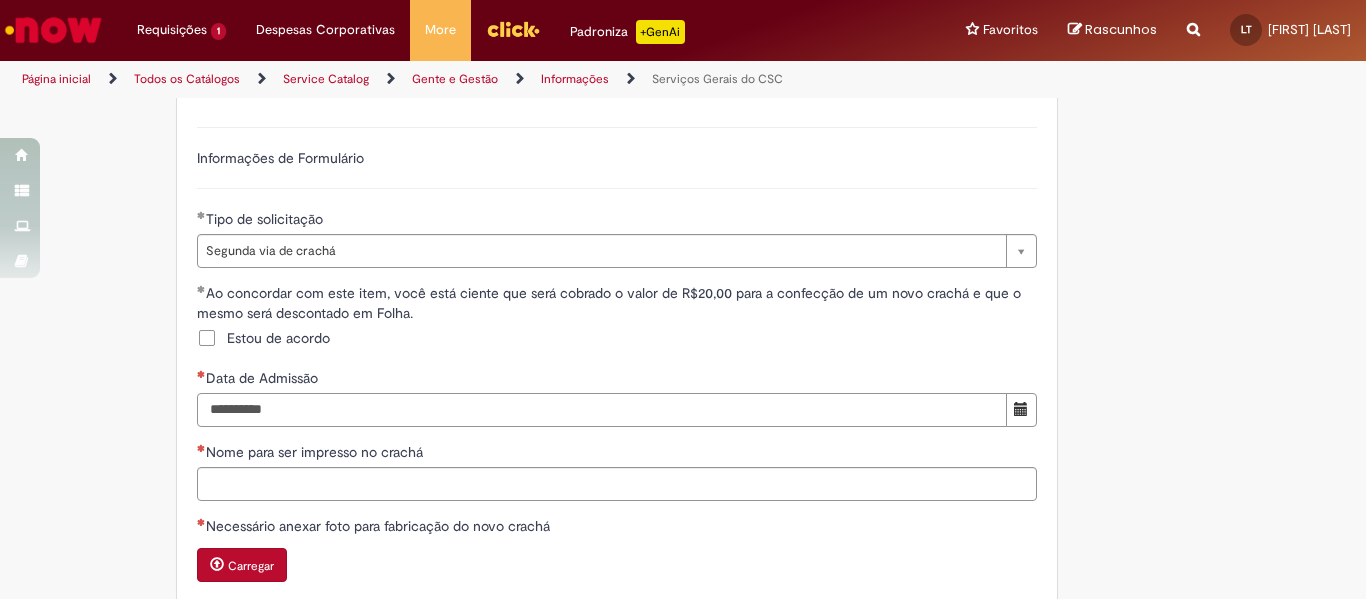 type on "**********" 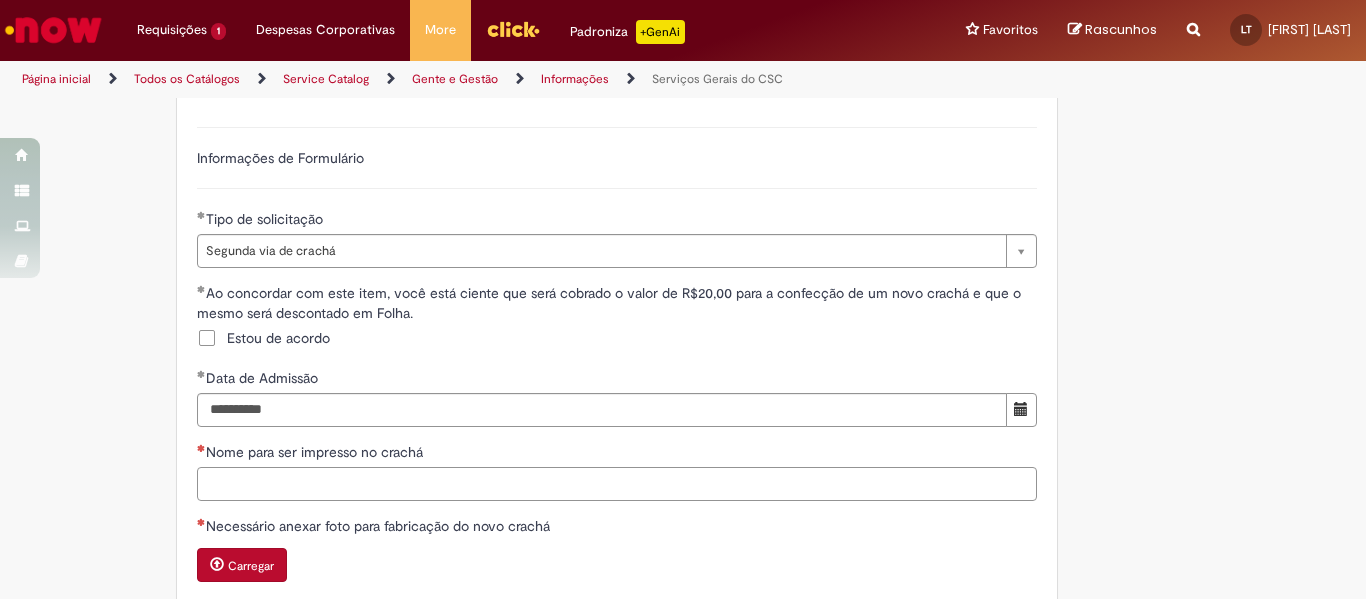 click on "Nome para ser impresso no crachá" at bounding box center (617, 484) 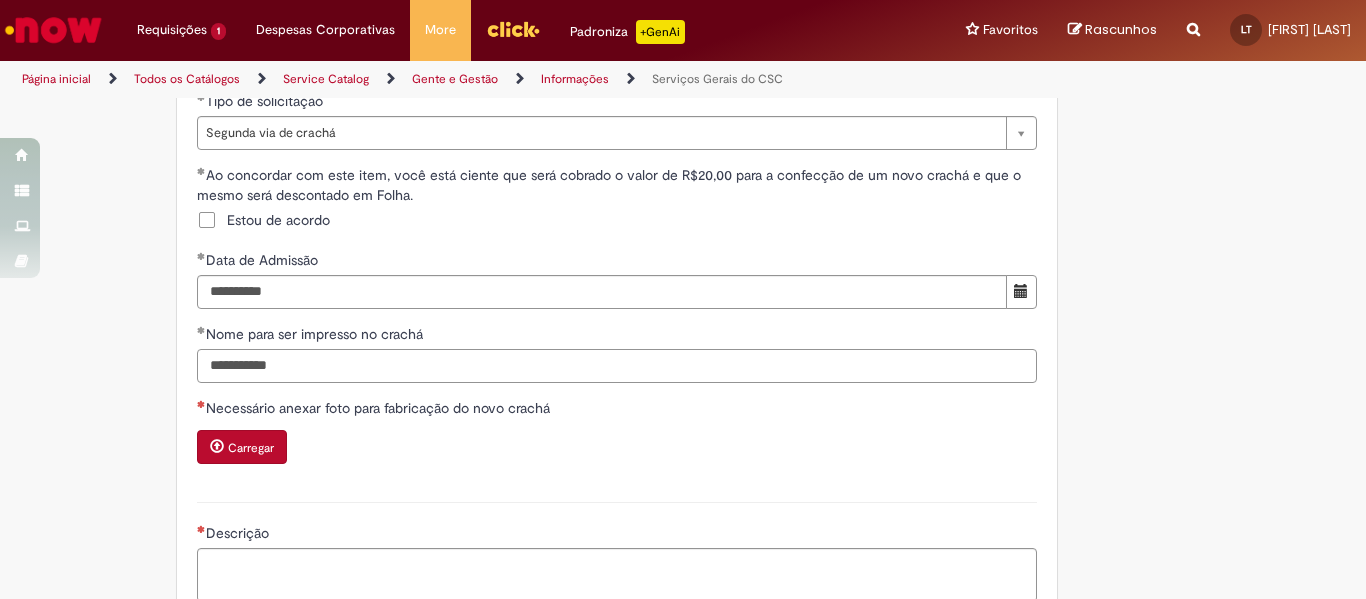scroll, scrollTop: 877, scrollLeft: 0, axis: vertical 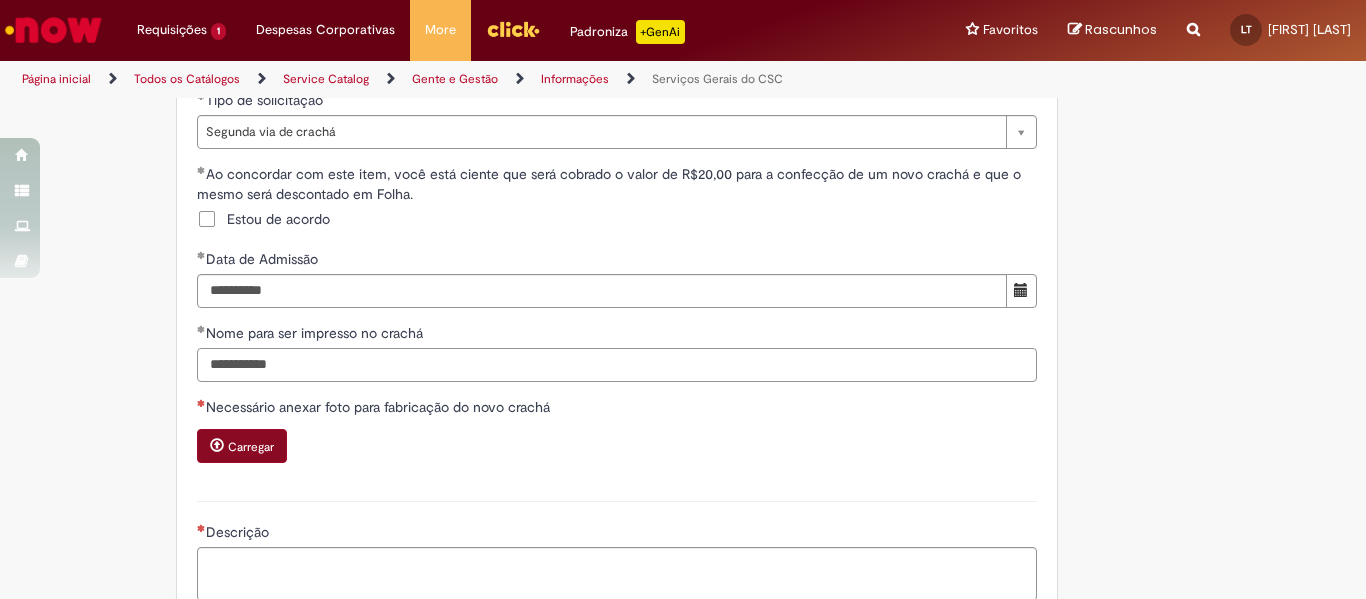 type on "**********" 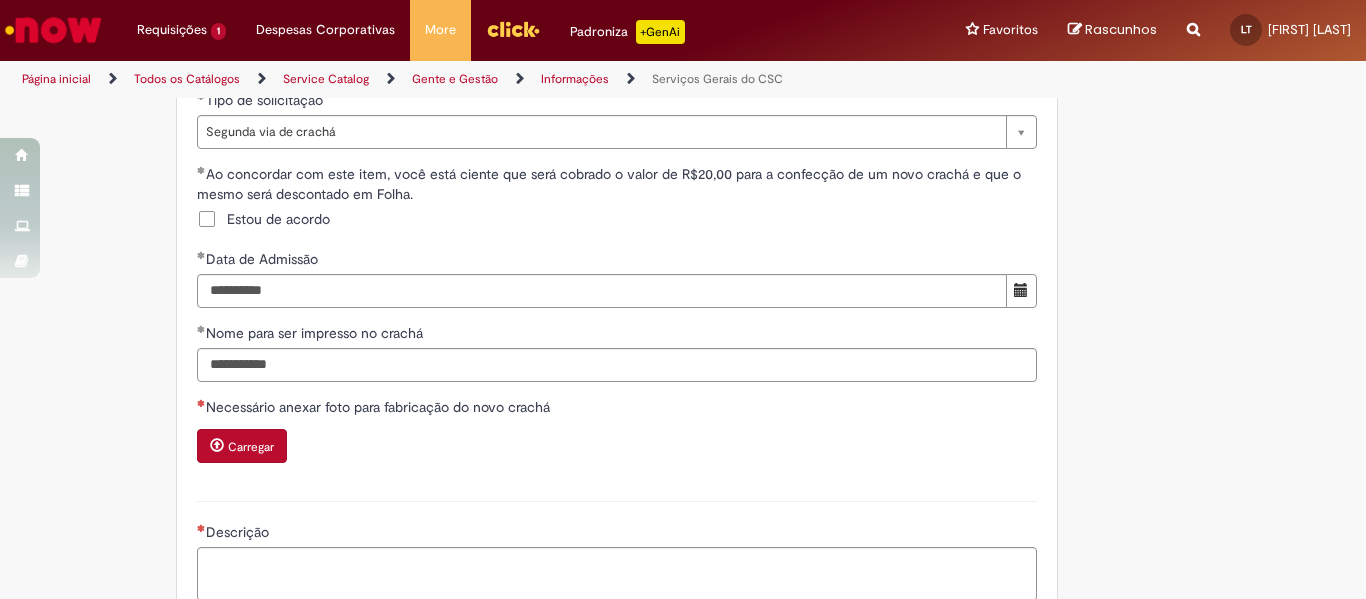 click on "Carregar" at bounding box center (242, 446) 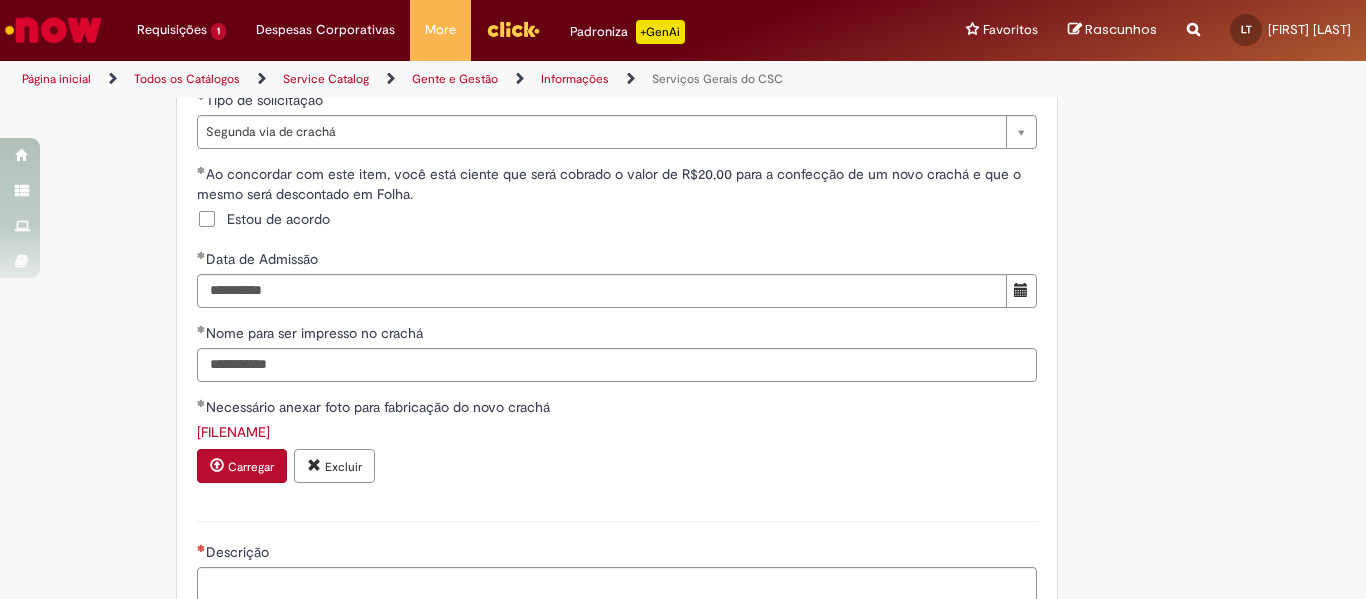 scroll, scrollTop: 1091, scrollLeft: 0, axis: vertical 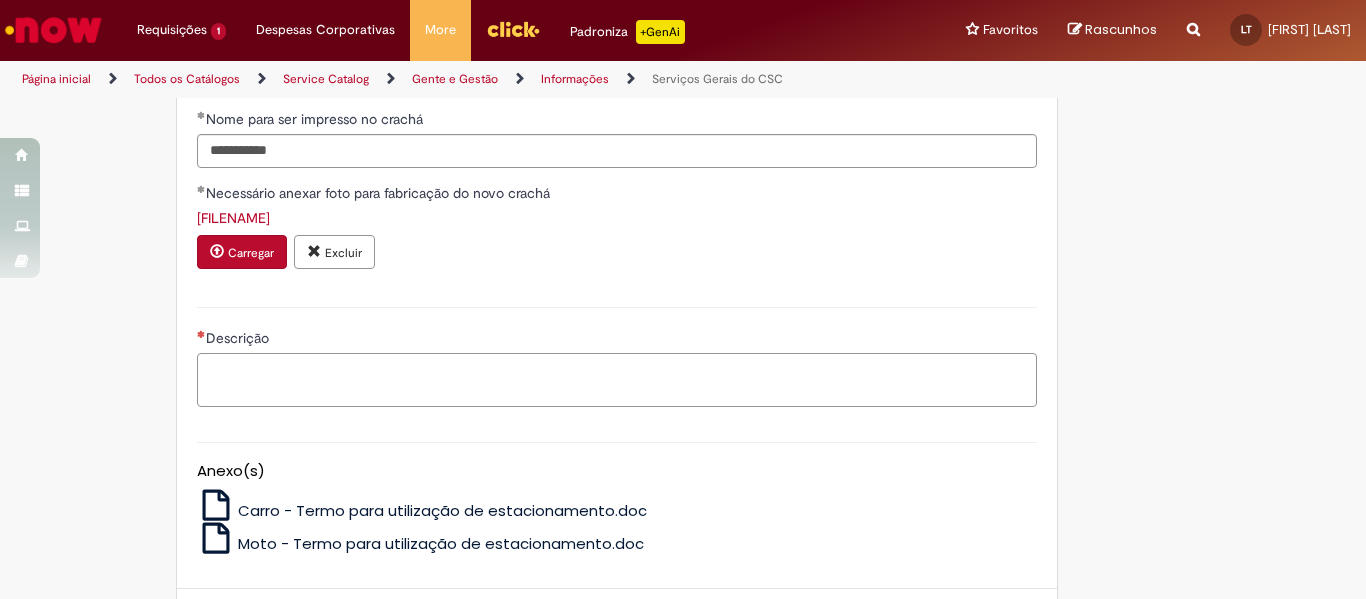 click on "Descrição" at bounding box center (617, 380) 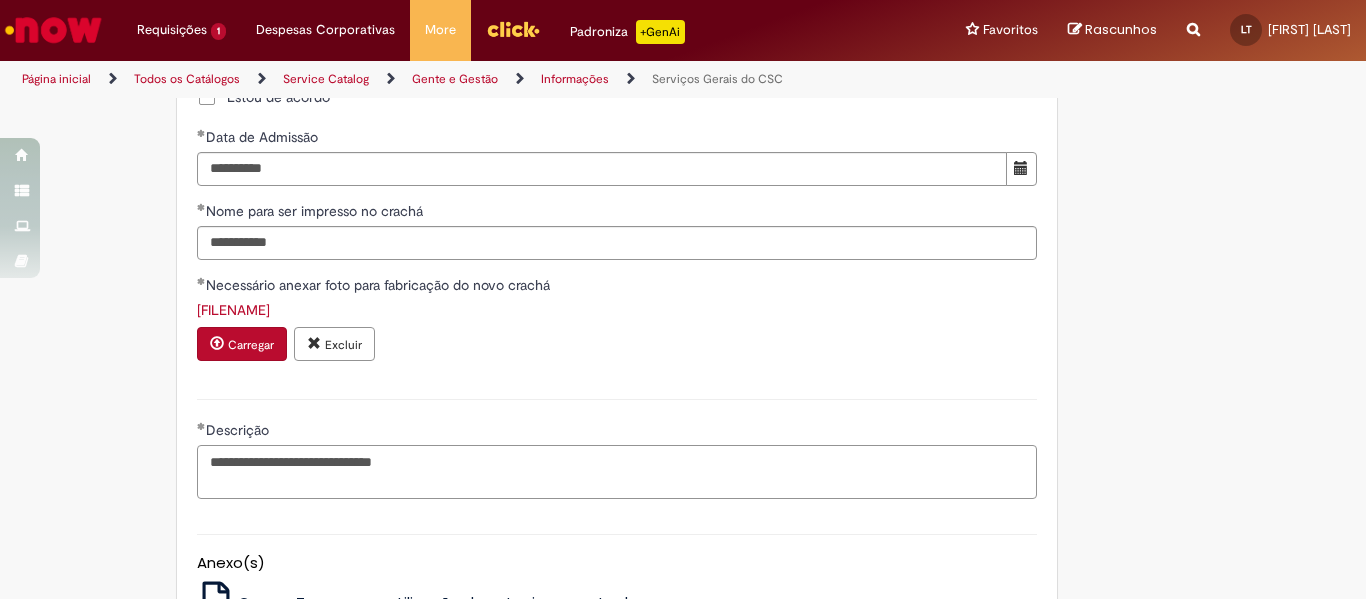 scroll, scrollTop: 1000, scrollLeft: 0, axis: vertical 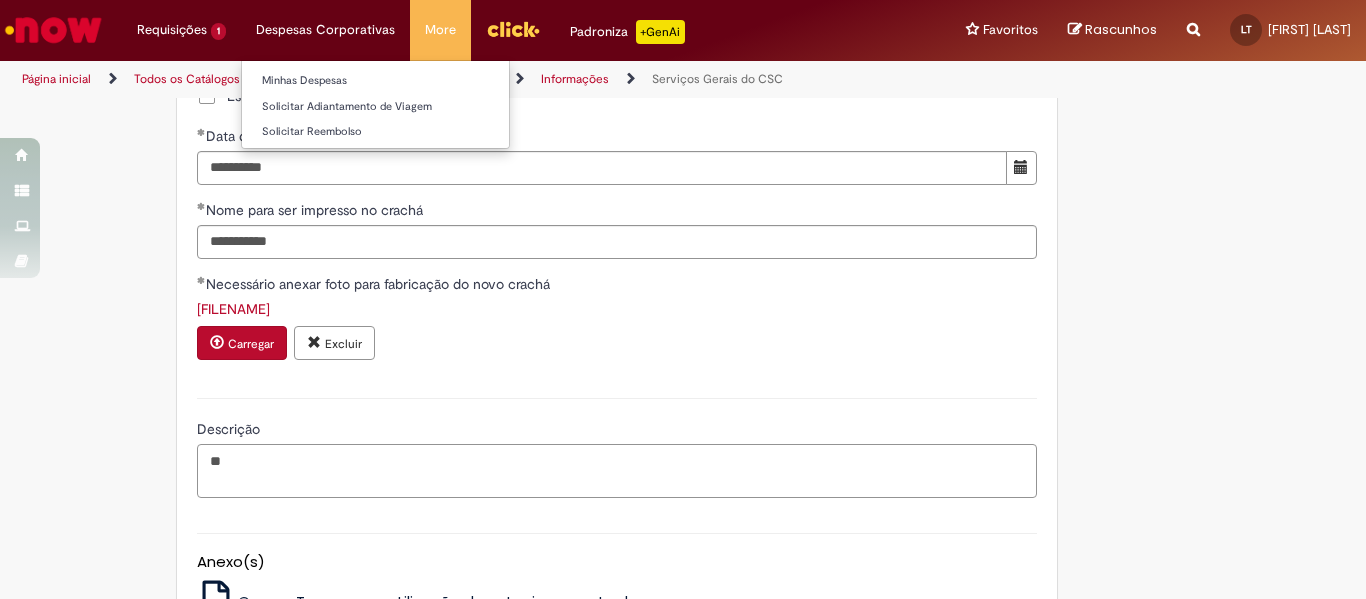 type on "*" 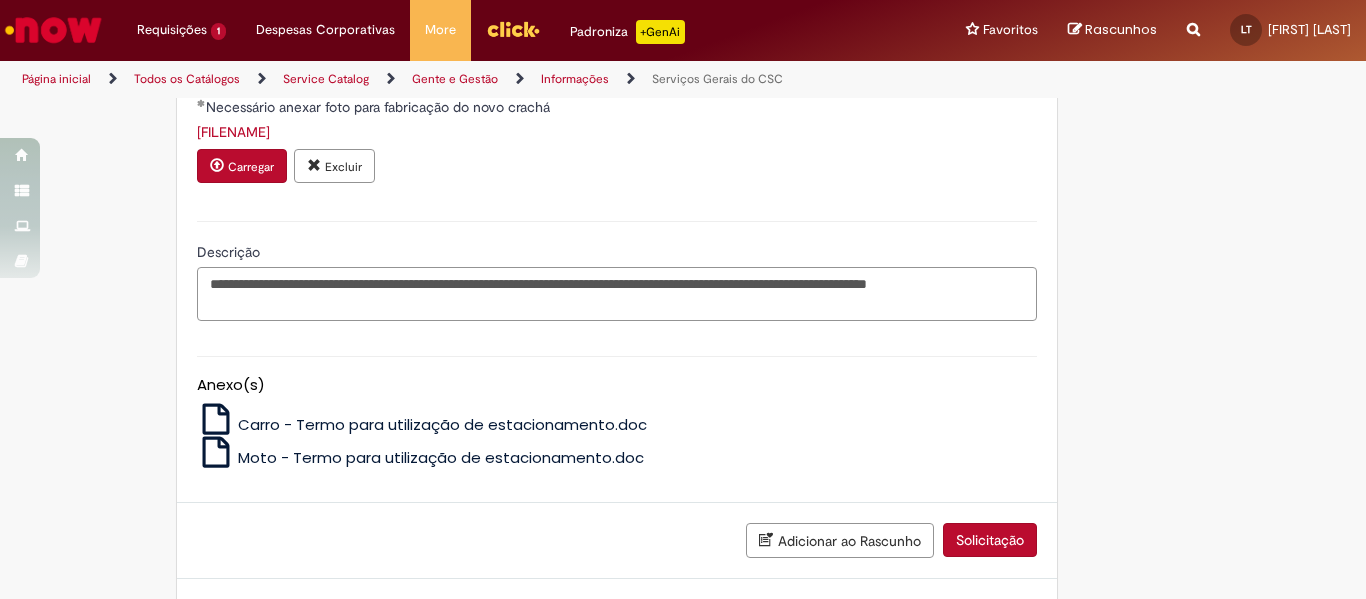 scroll, scrollTop: 1173, scrollLeft: 0, axis: vertical 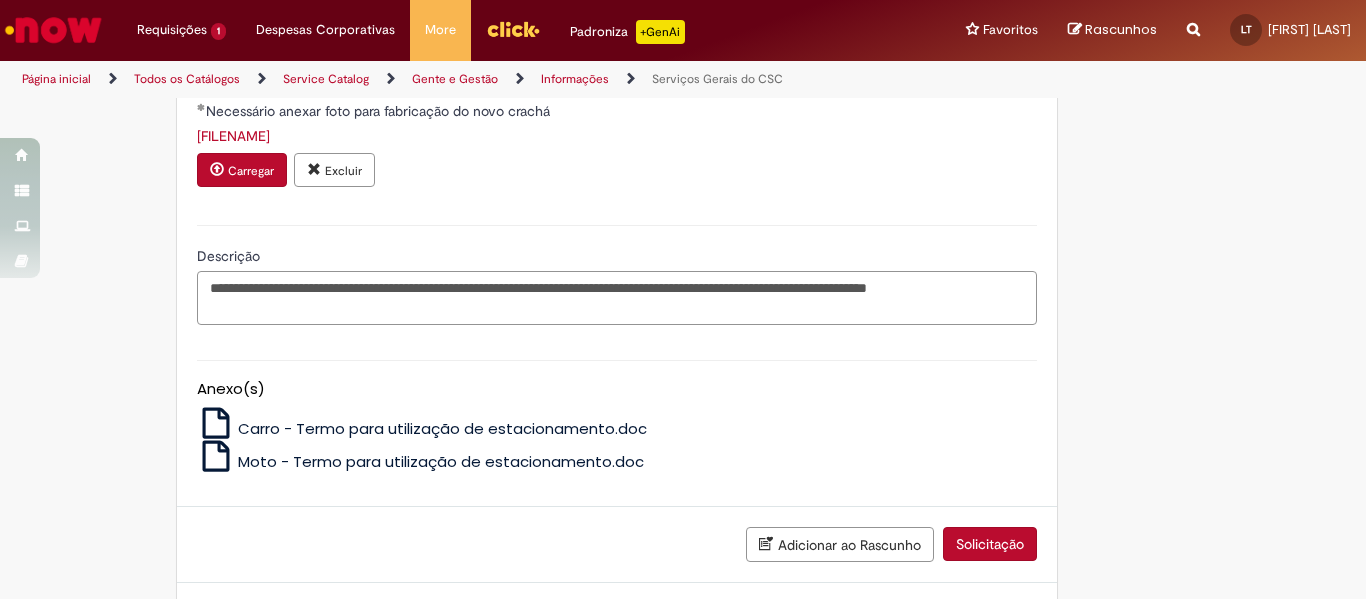 type on "**********" 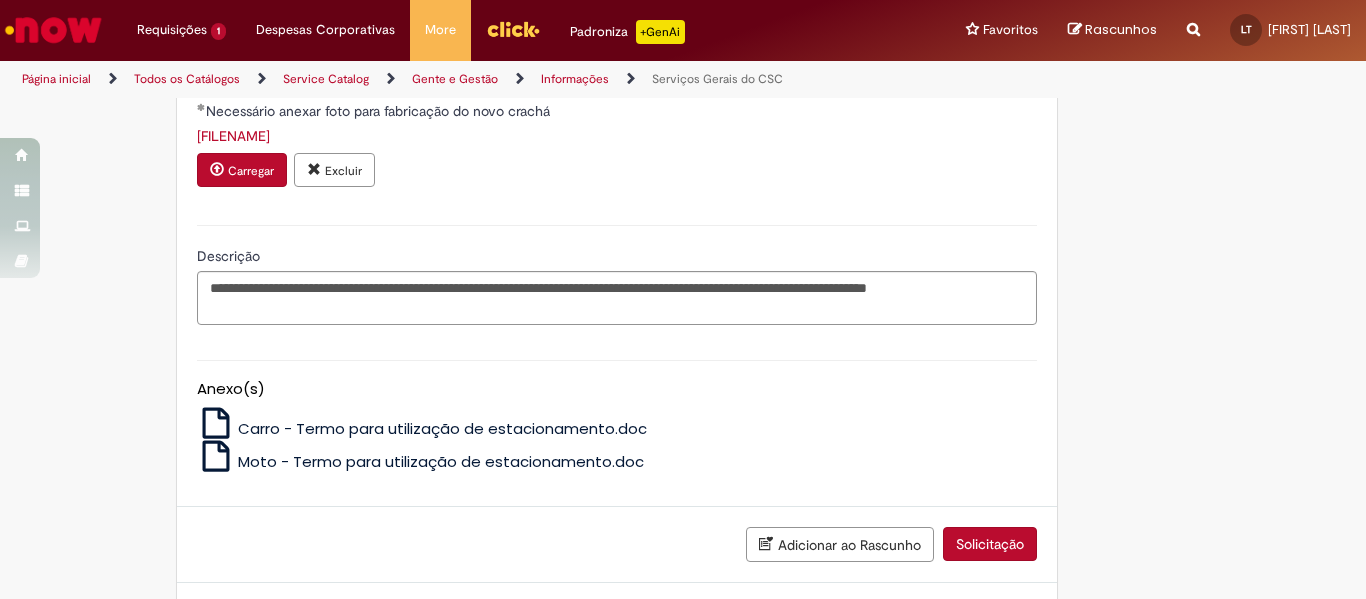 click on "Solicitação" at bounding box center (990, 544) 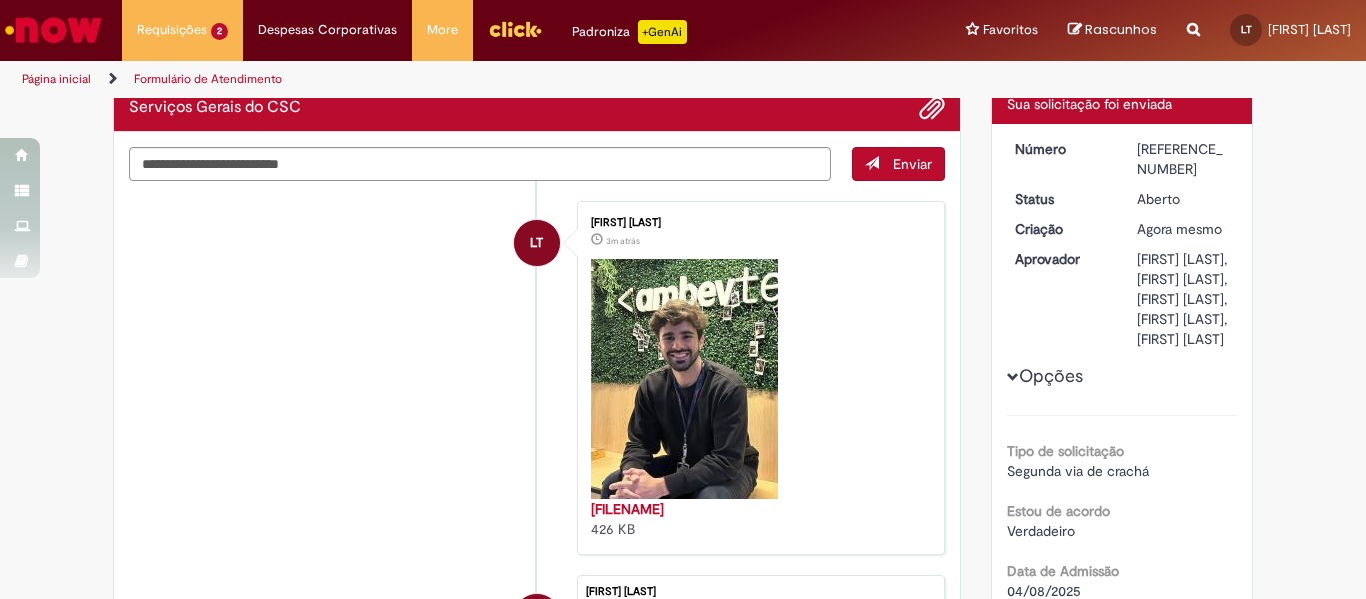 scroll, scrollTop: 0, scrollLeft: 0, axis: both 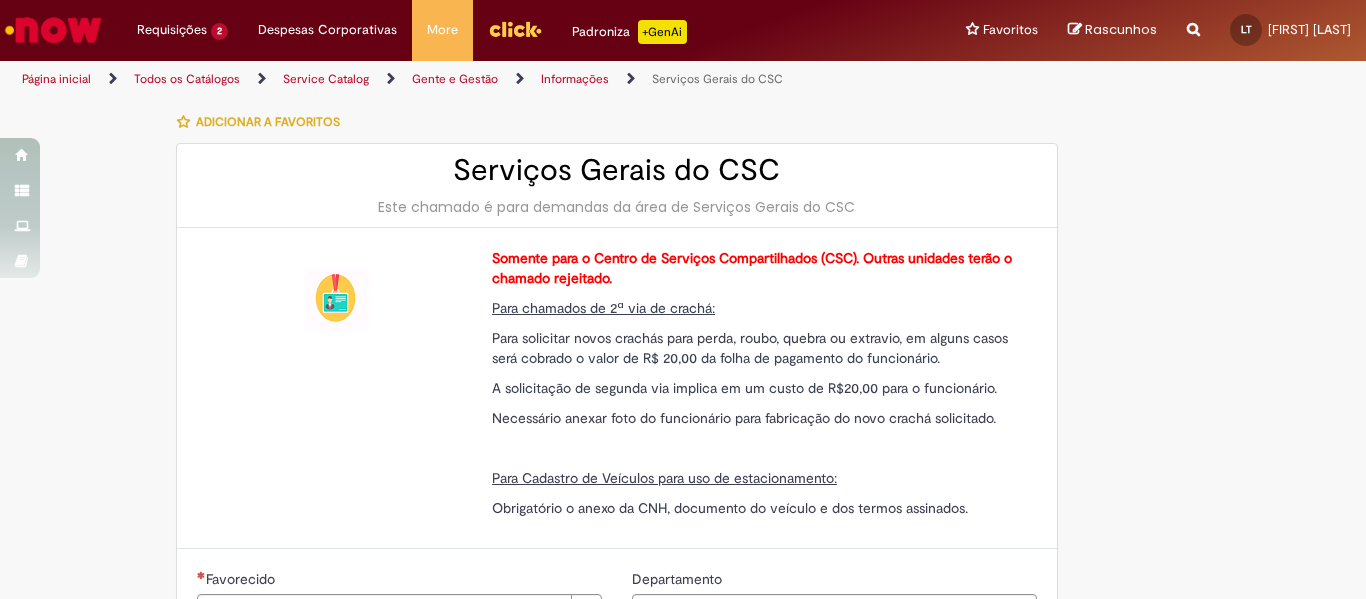 type on "********" 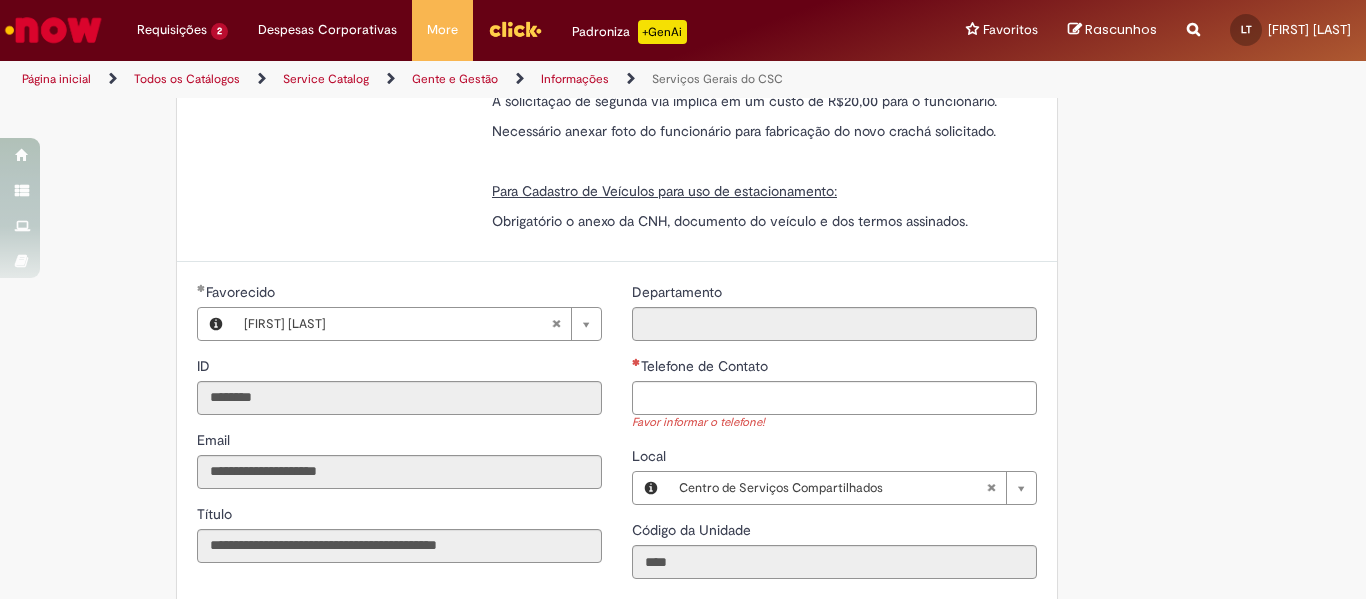 scroll, scrollTop: 371, scrollLeft: 0, axis: vertical 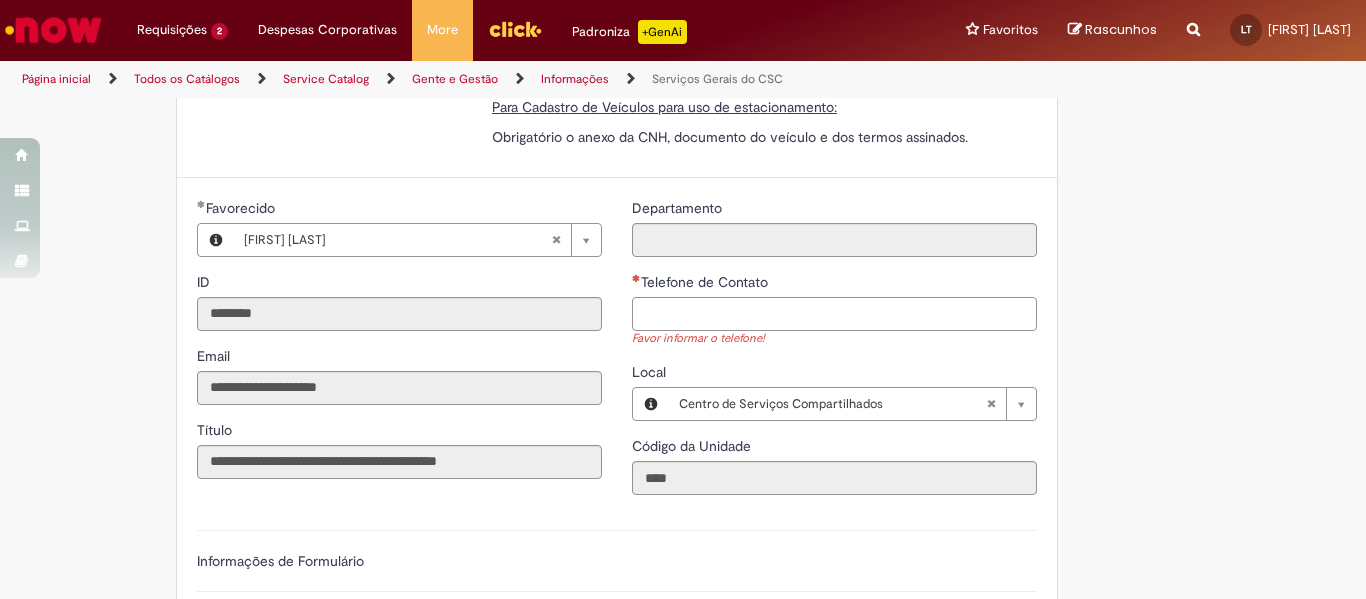 click on "Telefone de Contato" at bounding box center [834, 314] 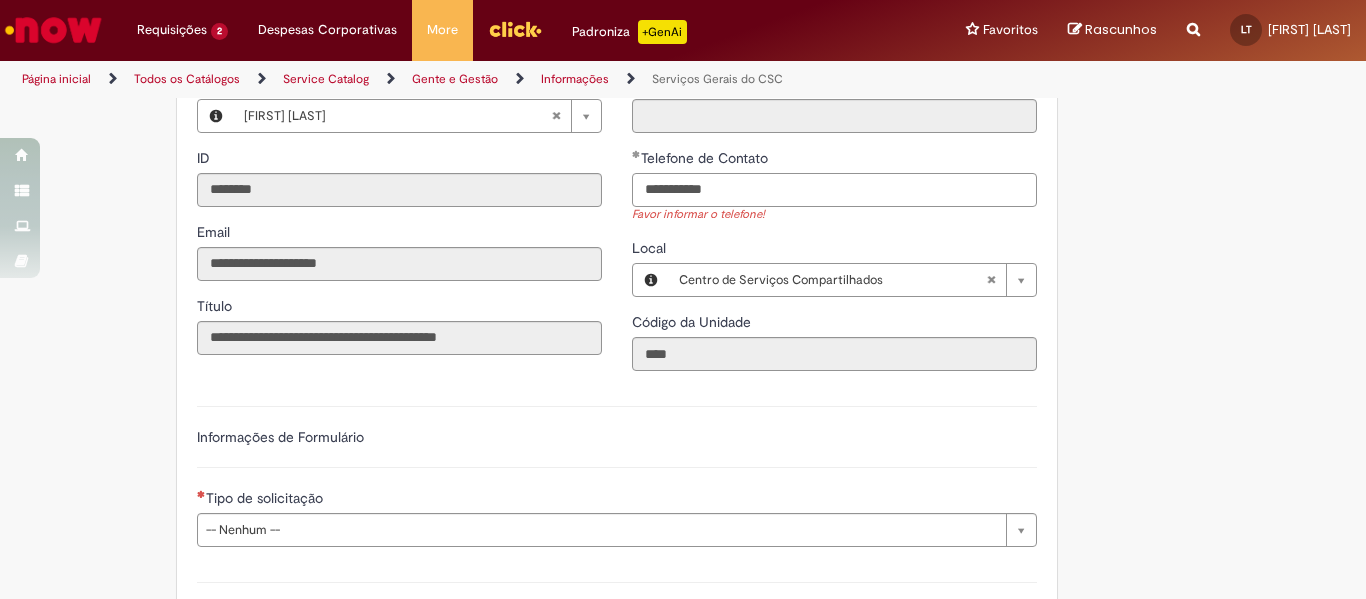 scroll, scrollTop: 509, scrollLeft: 0, axis: vertical 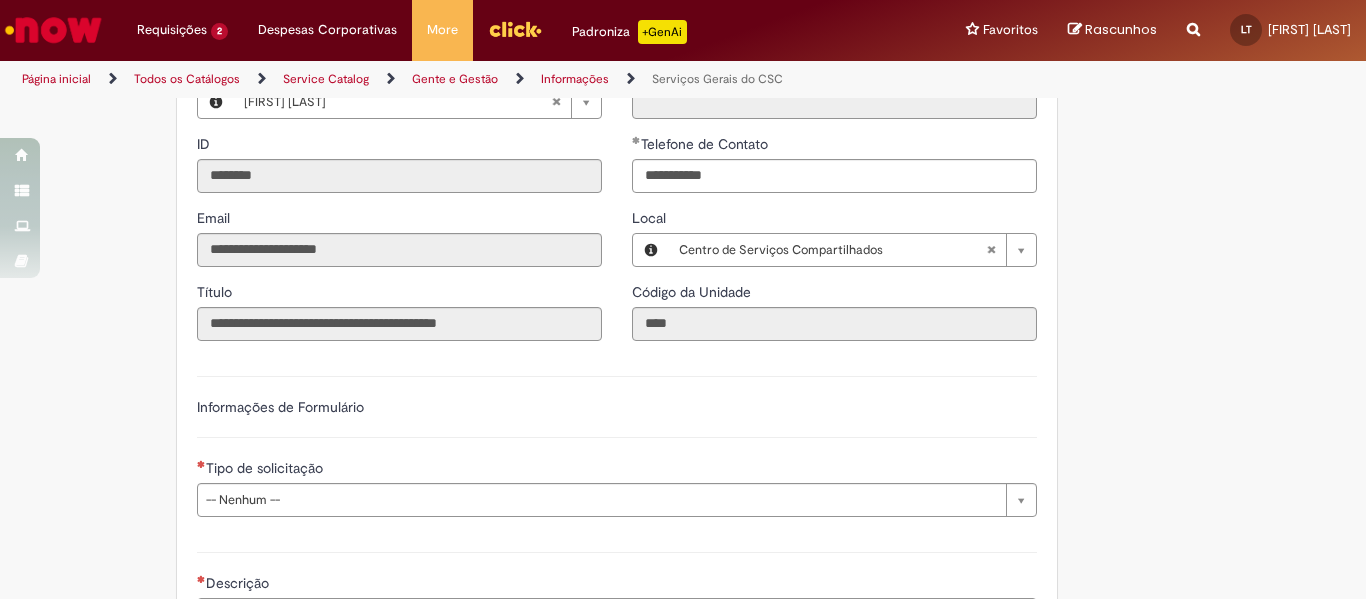 type on "**********" 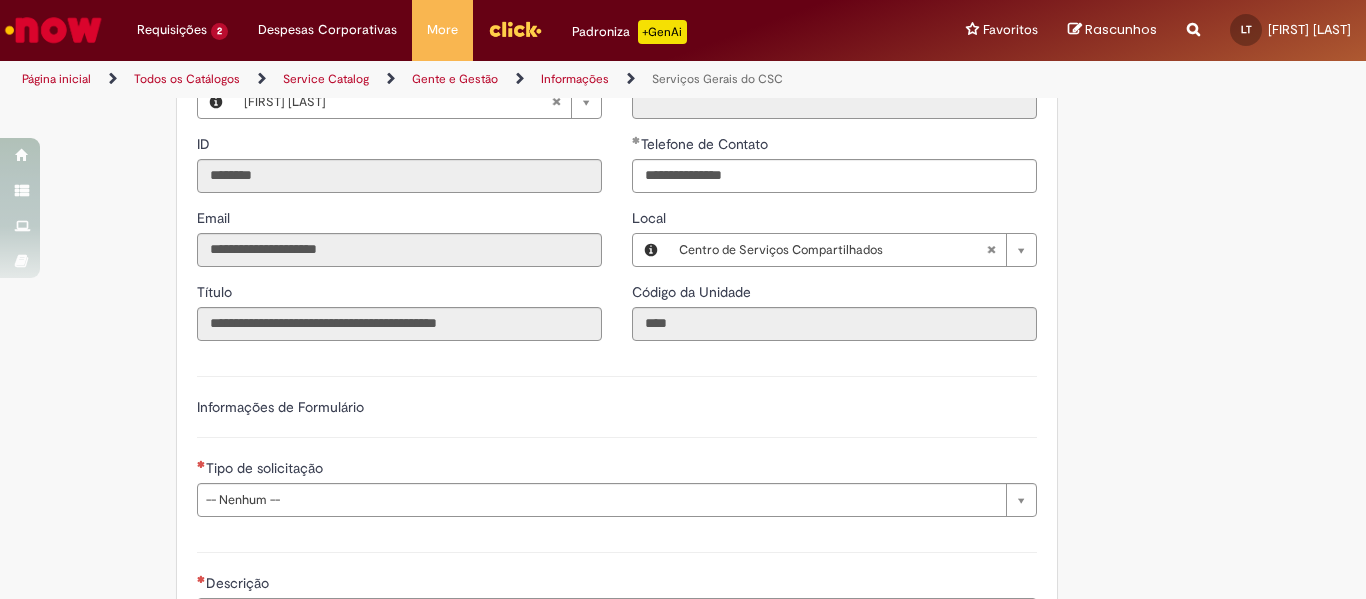 click on "Informações de Formulário" at bounding box center [617, 417] 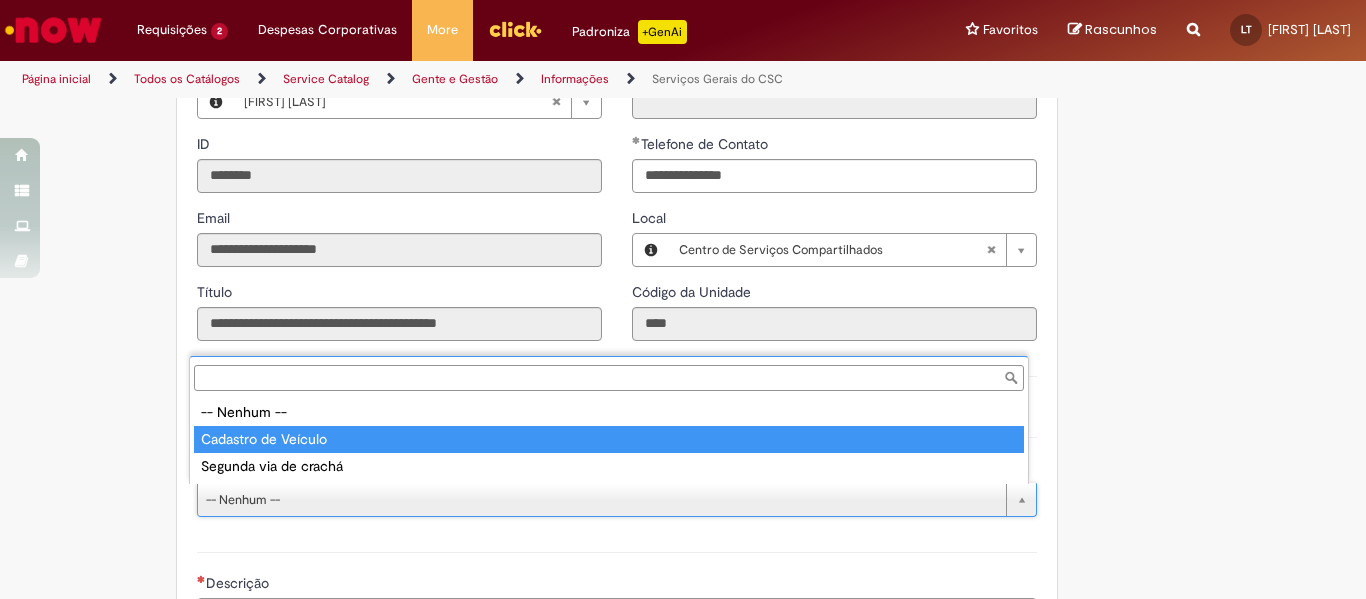 type on "**********" 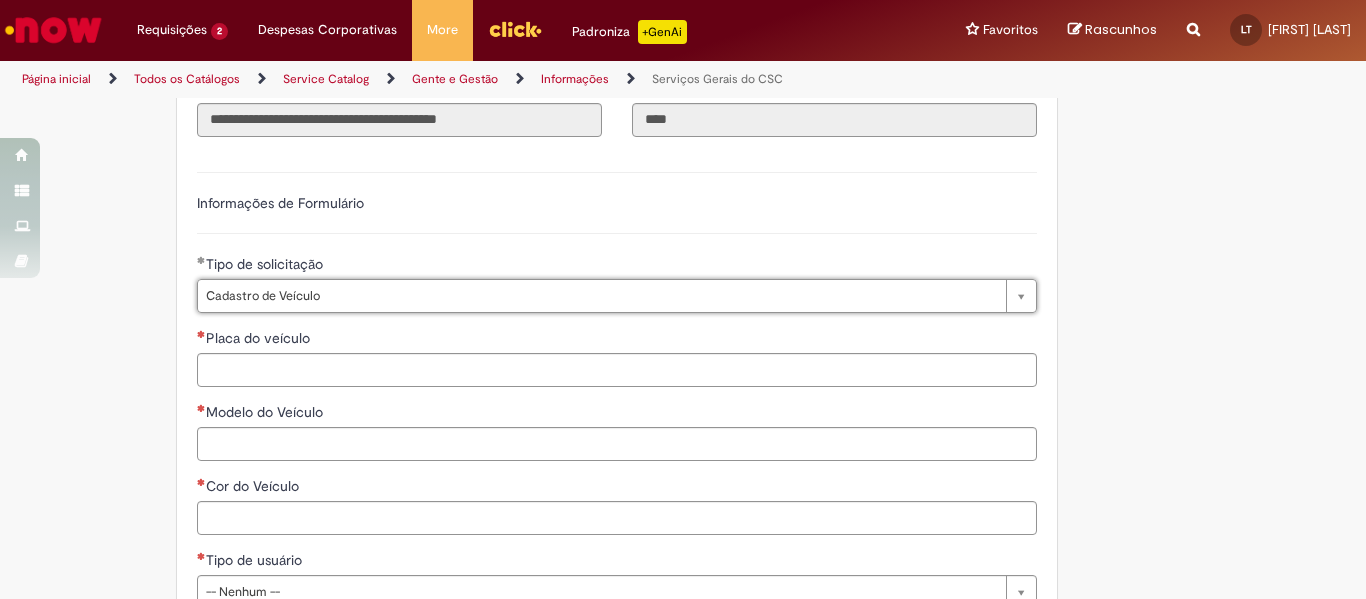 scroll, scrollTop: 714, scrollLeft: 0, axis: vertical 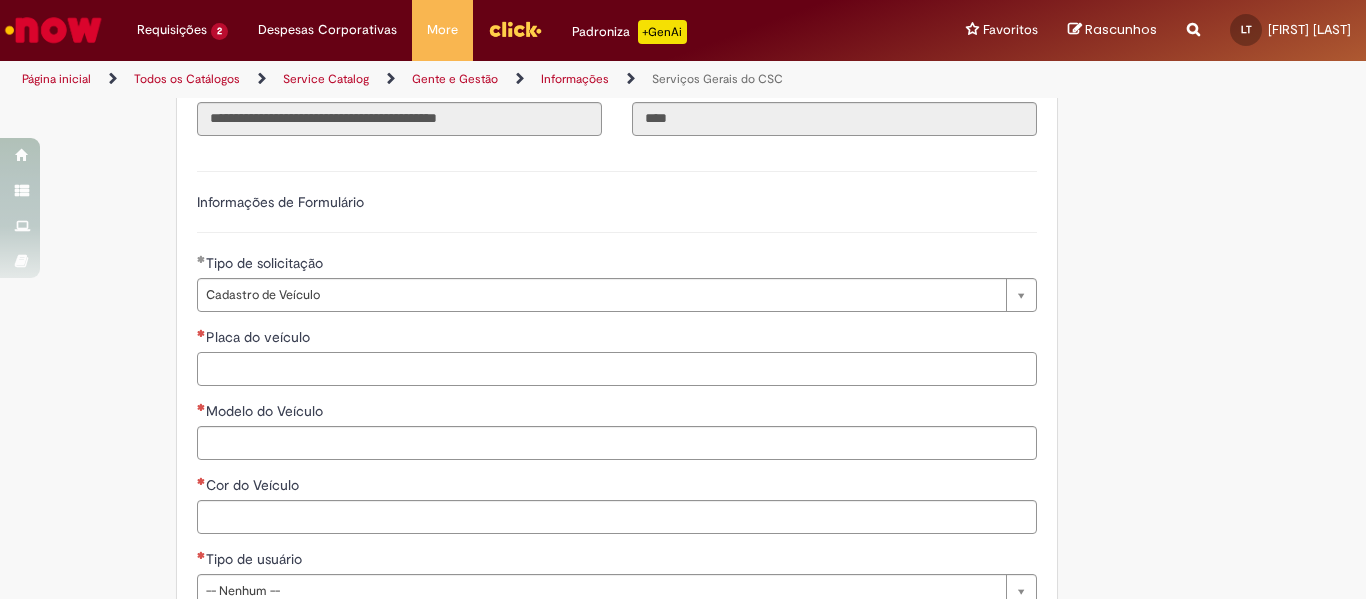 click on "Placa do veículo" at bounding box center (617, 369) 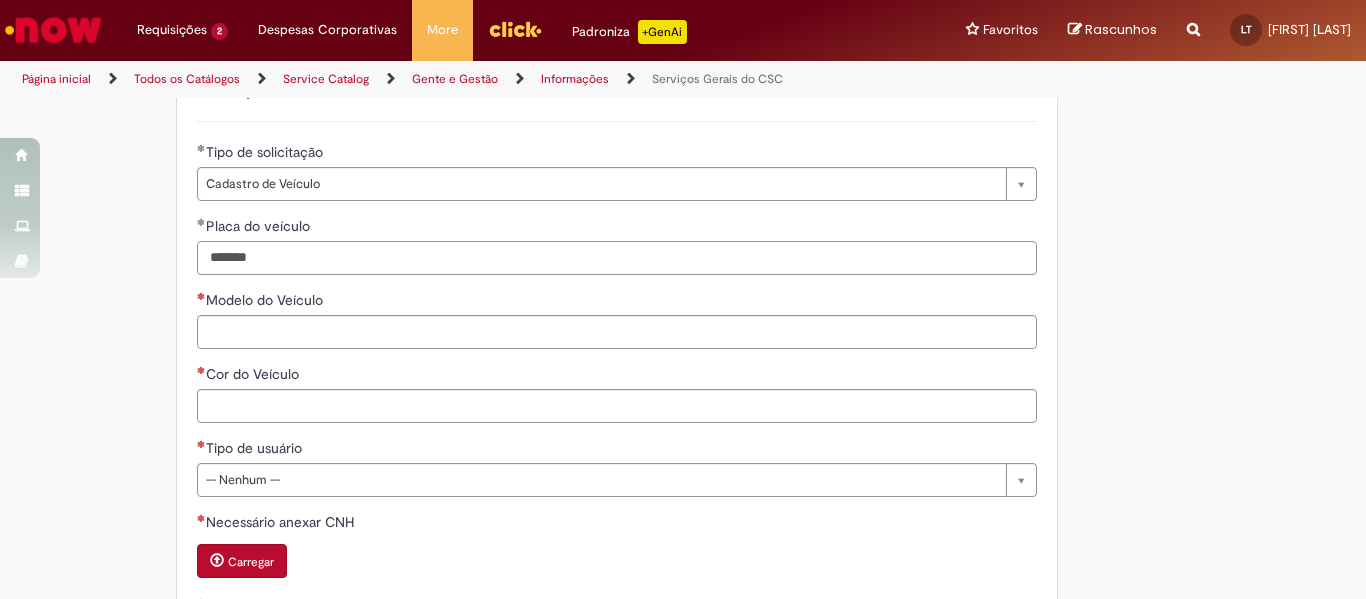 scroll, scrollTop: 828, scrollLeft: 0, axis: vertical 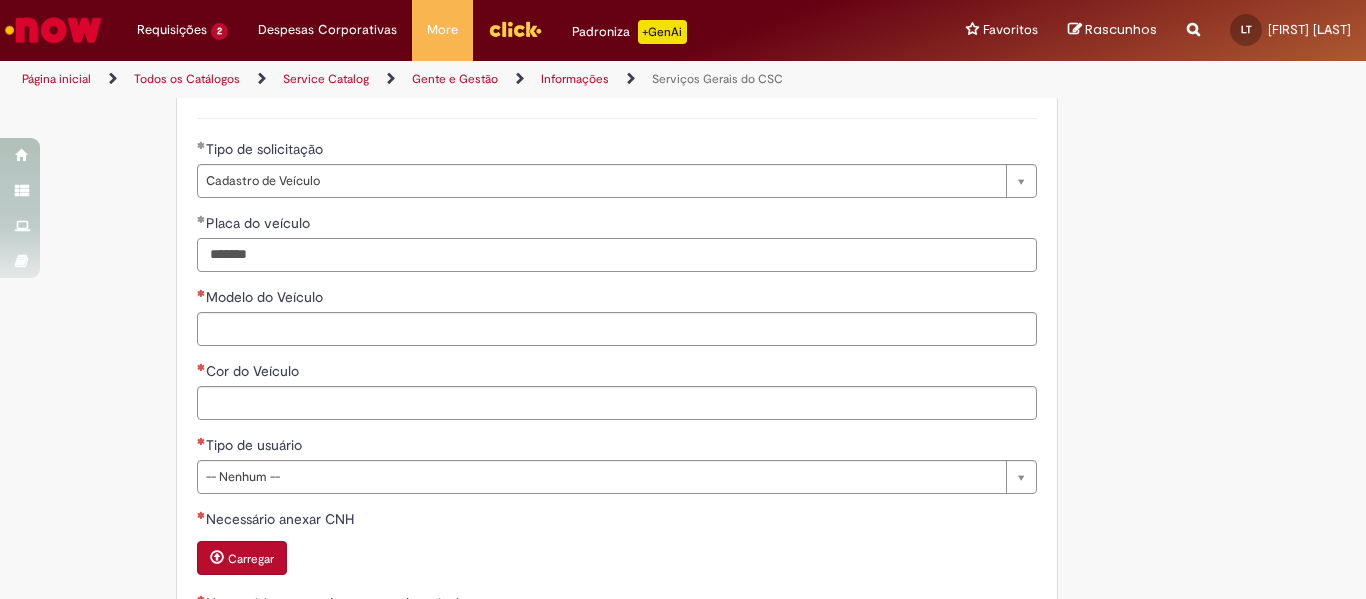 type on "*******" 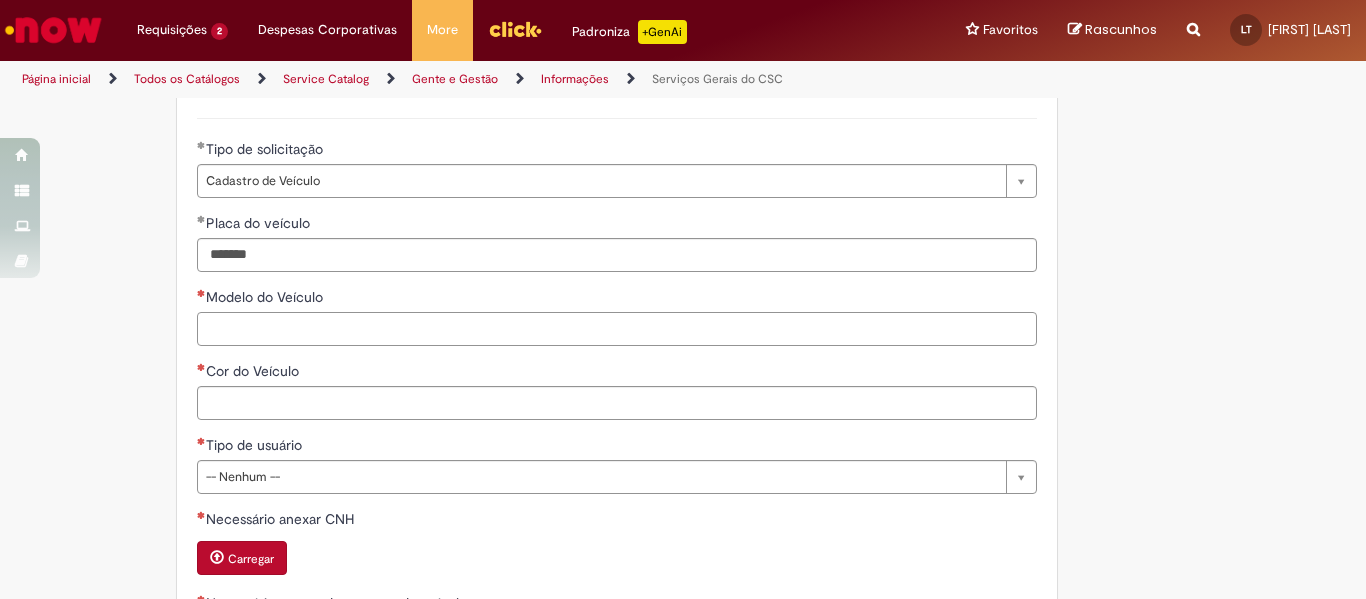 click on "Modelo do Veículo" at bounding box center (617, 329) 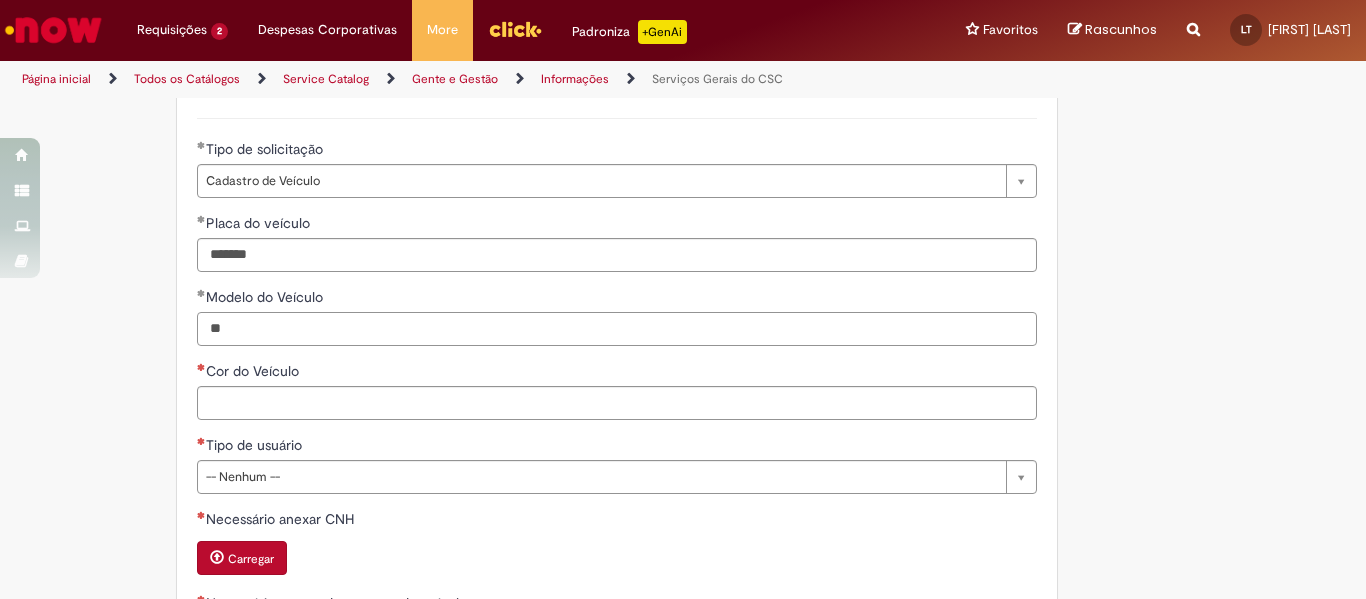 type on "*" 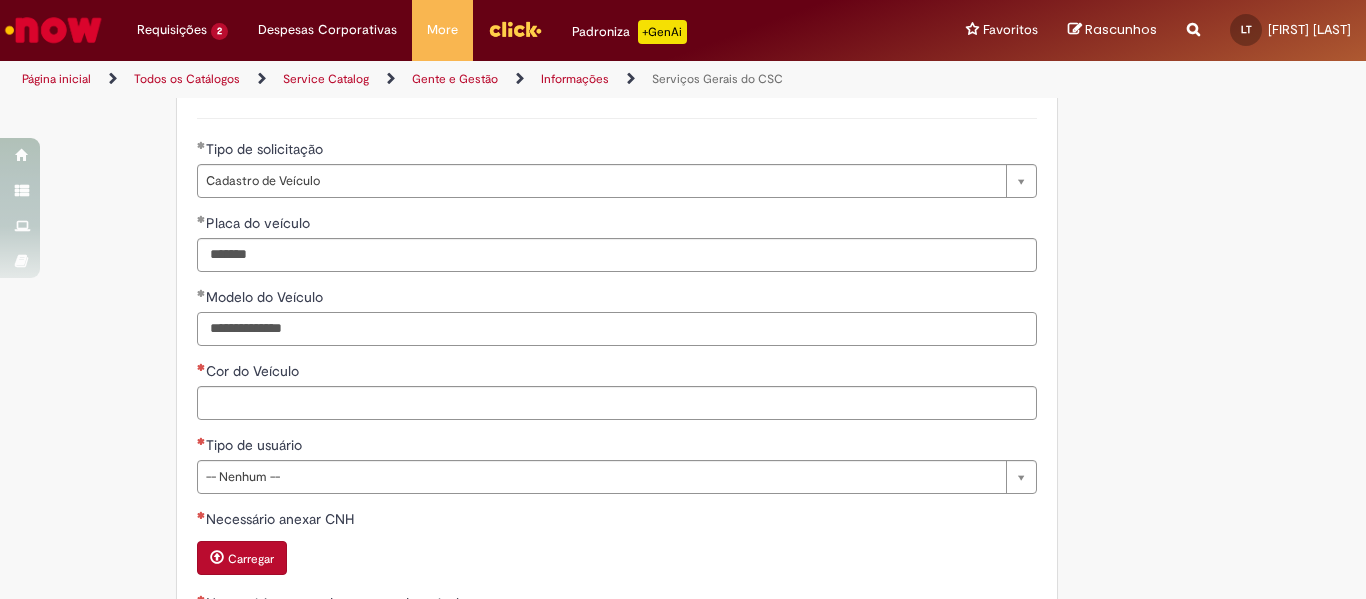 type on "**********" 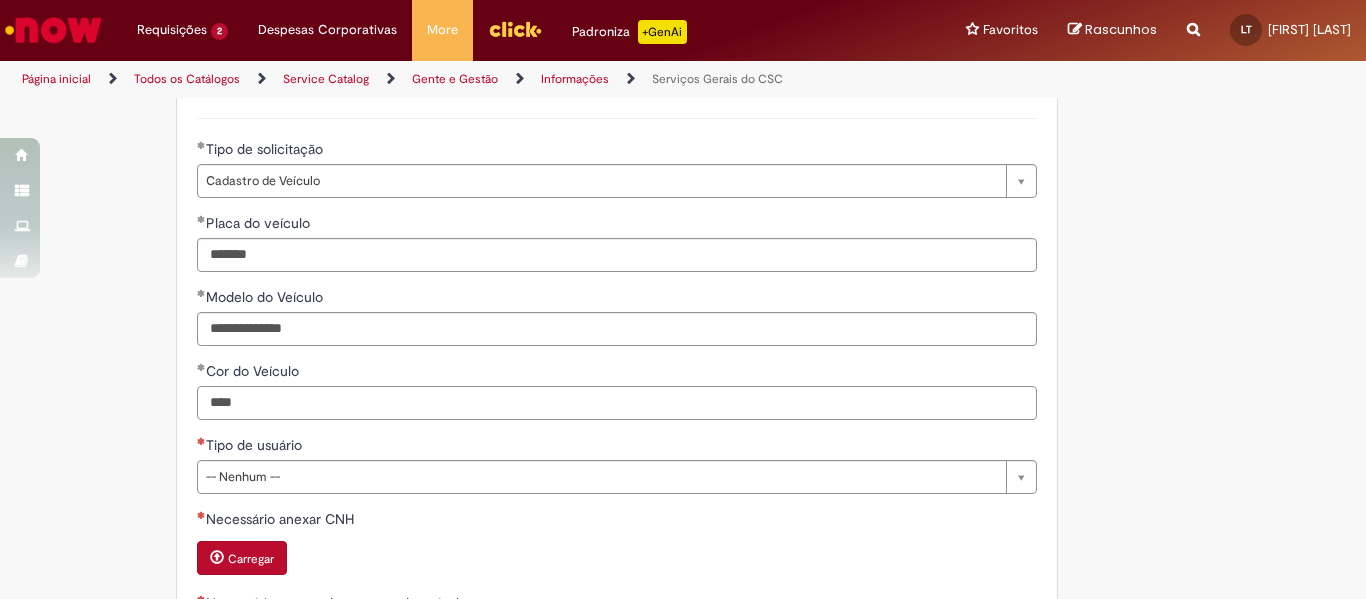 type on "****" 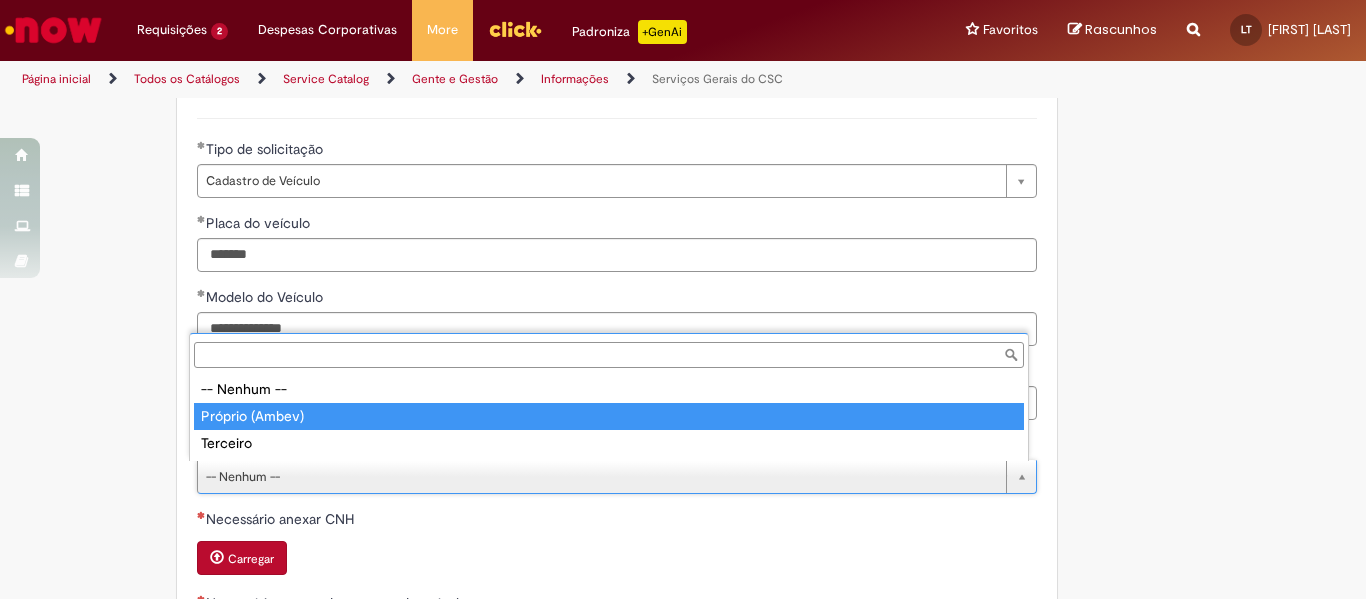 type on "**********" 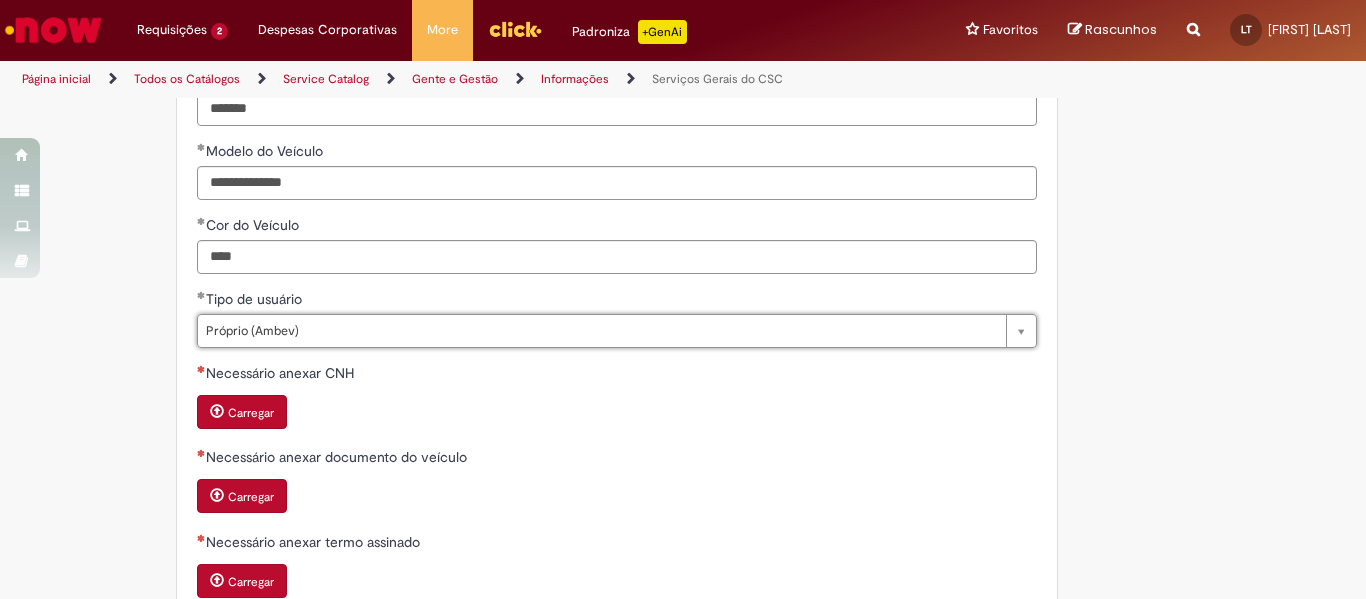 scroll, scrollTop: 1049, scrollLeft: 0, axis: vertical 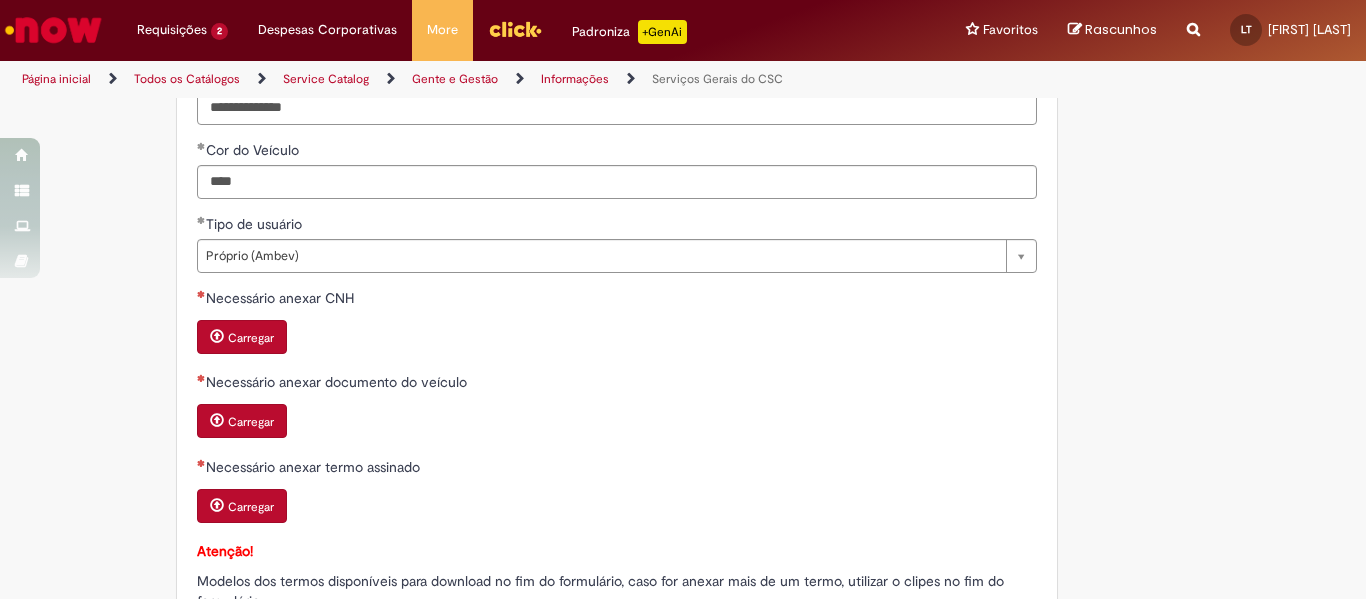 click on "Carregar" at bounding box center (244, 339) 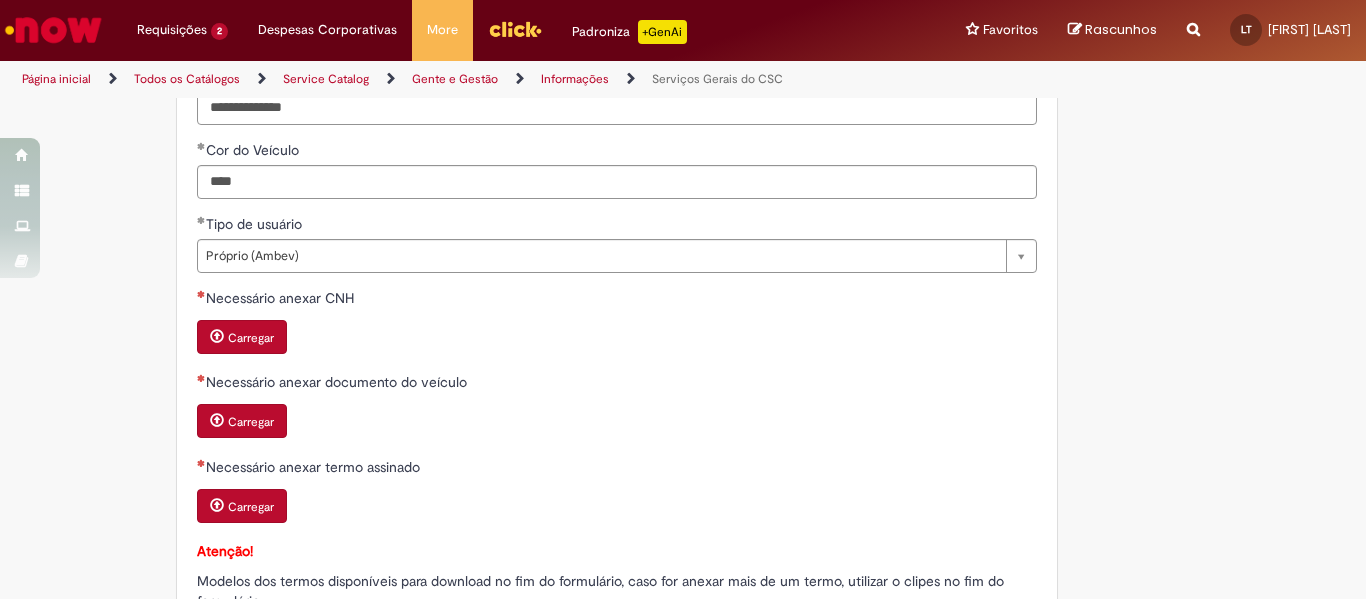 click on "Carregar" at bounding box center [242, 337] 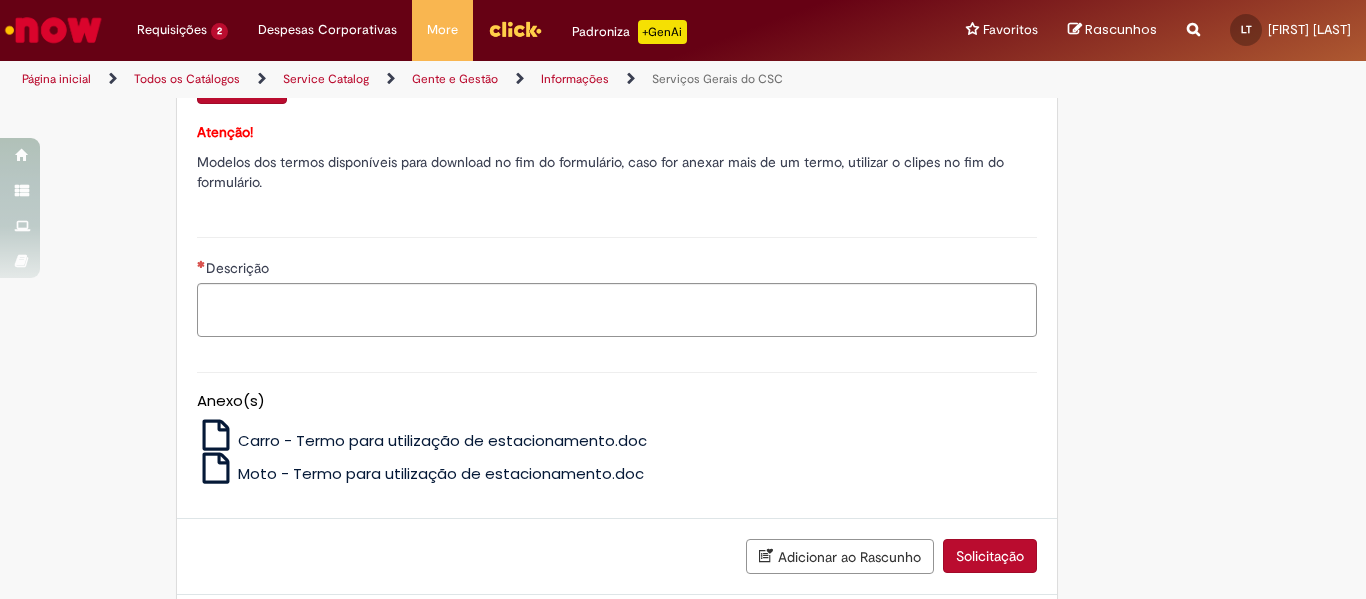 scroll, scrollTop: 1490, scrollLeft: 0, axis: vertical 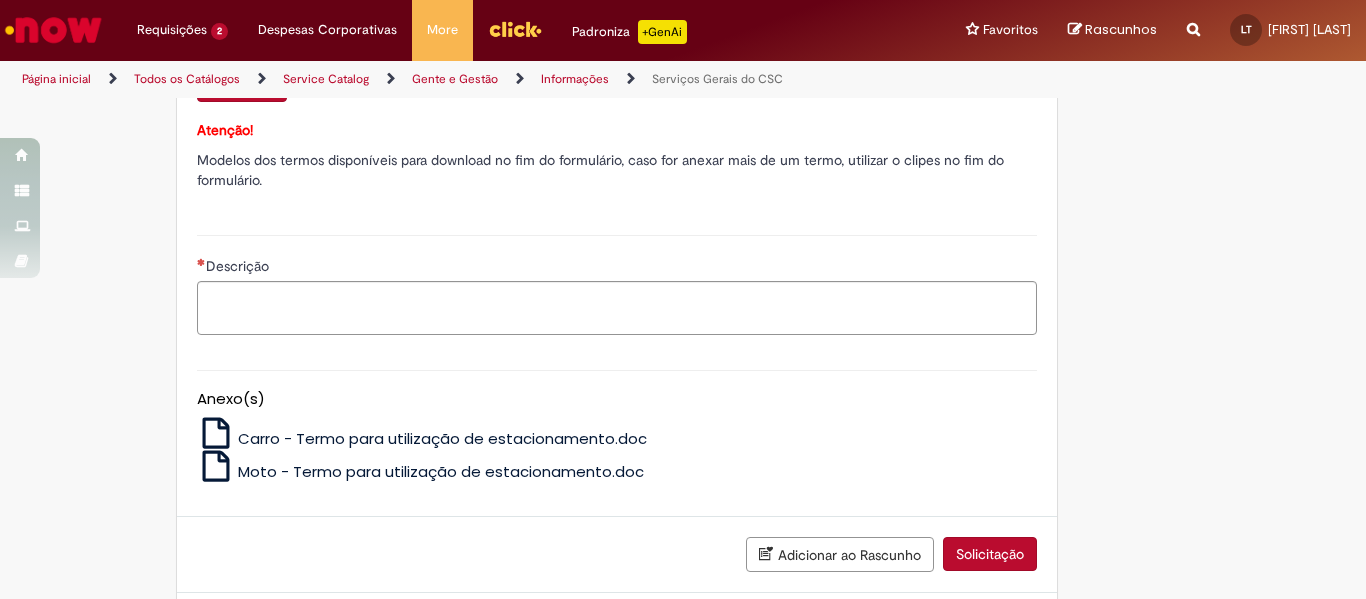 click on "Carro - Termo para utilização de estacionamento.doc" at bounding box center (442, 438) 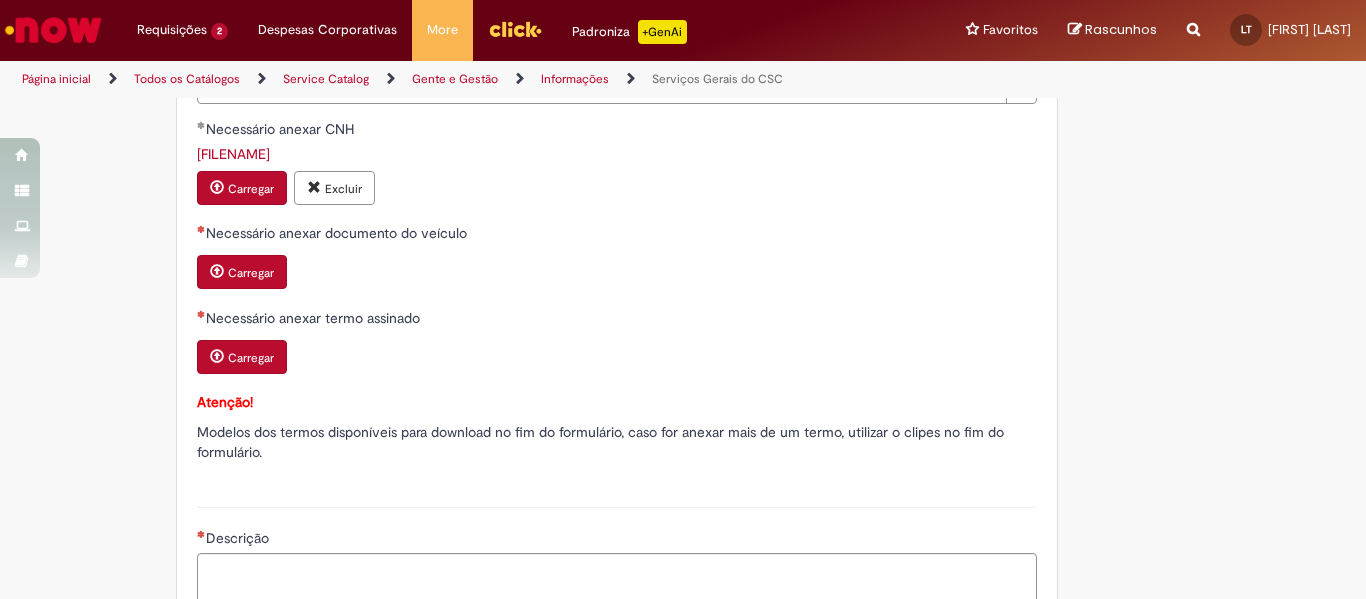 scroll, scrollTop: 1217, scrollLeft: 0, axis: vertical 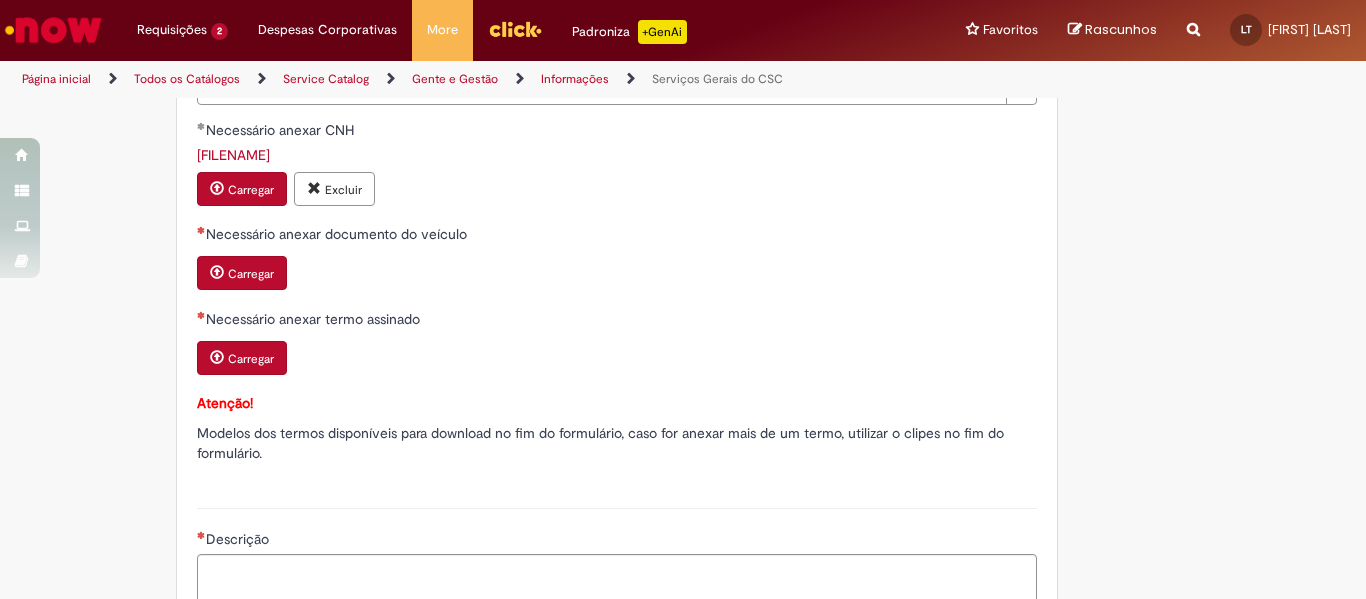 click on "Carregar" at bounding box center (242, 273) 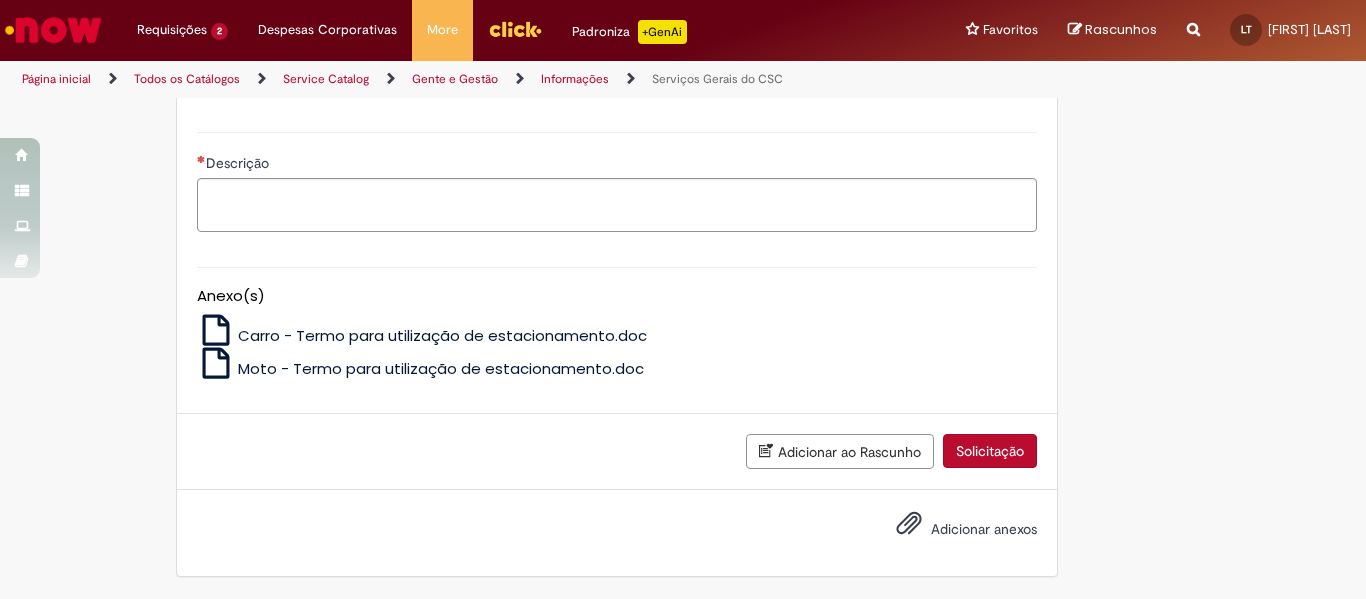 click on "Solicitação" at bounding box center (990, 451) 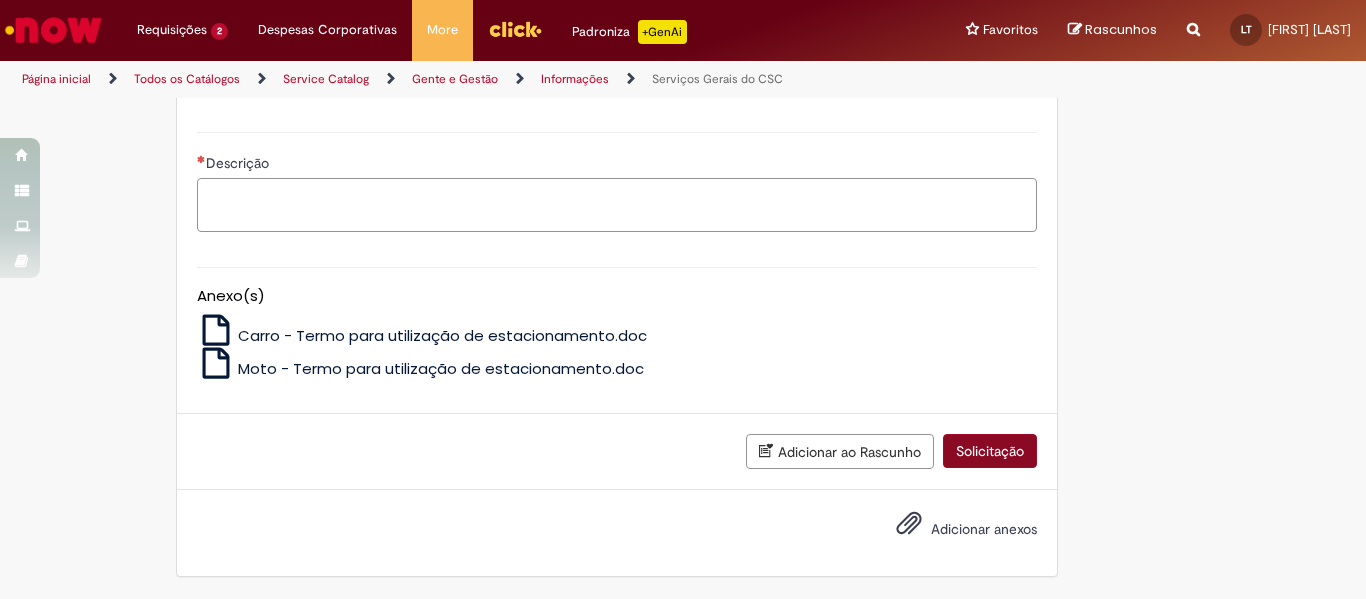 scroll, scrollTop: 1587, scrollLeft: 0, axis: vertical 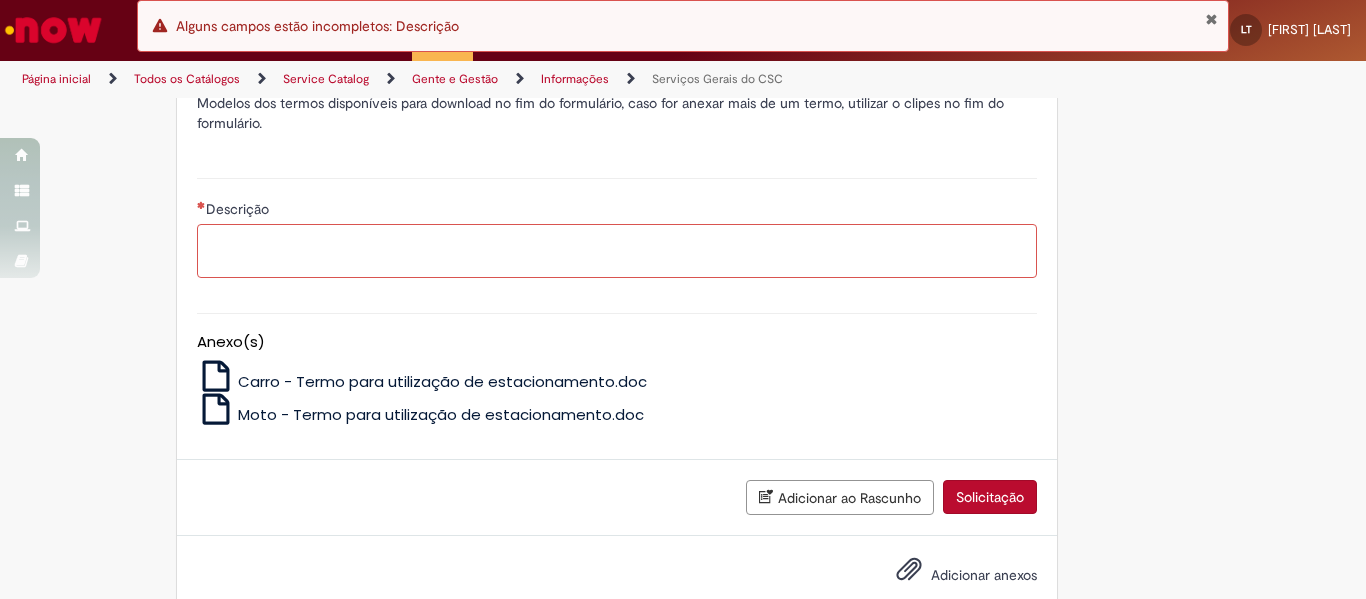 click on "Descrição" at bounding box center [617, 251] 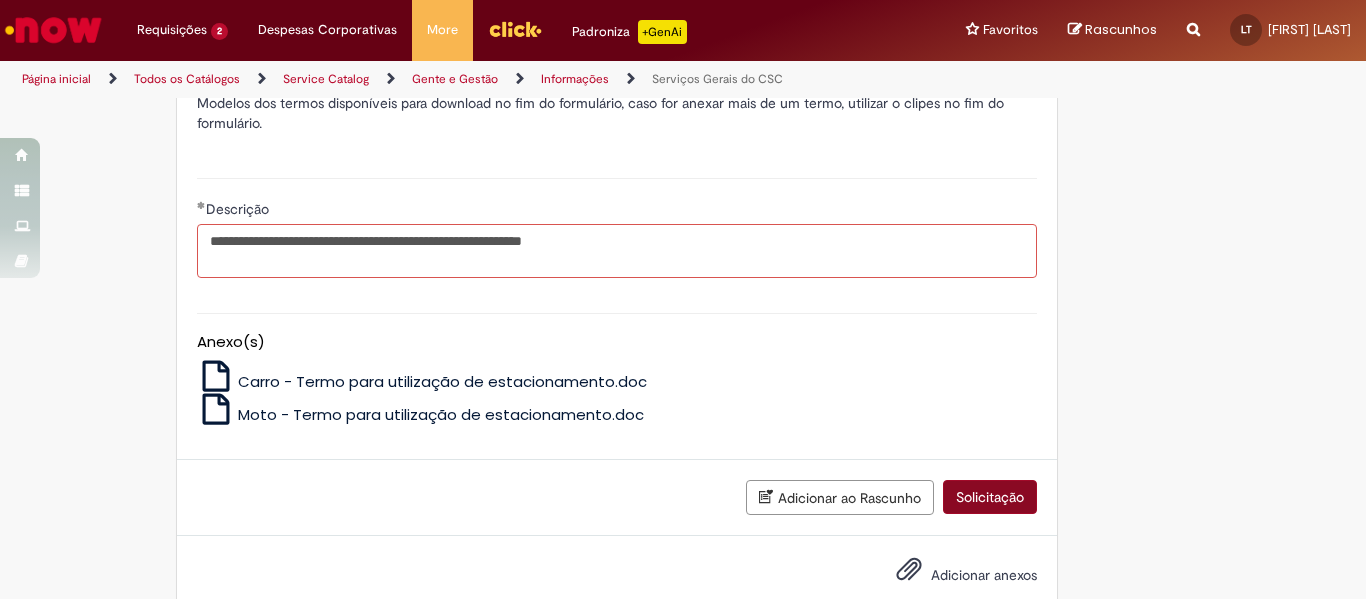 type on "**********" 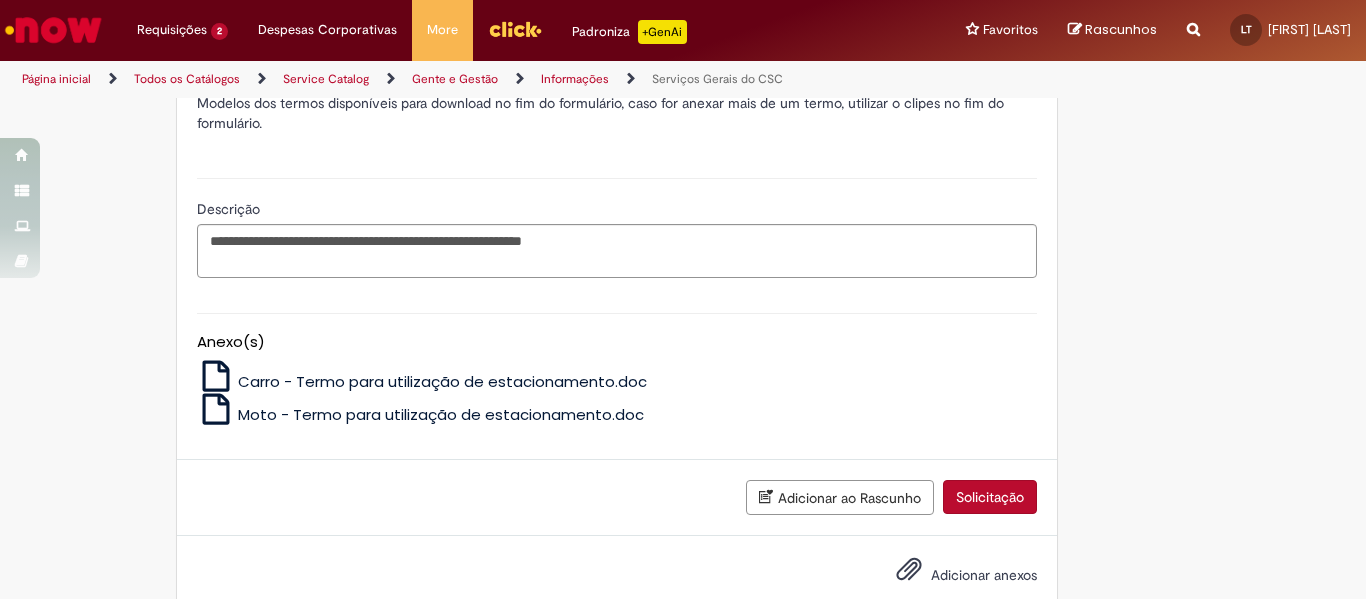 click on "Solicitação" at bounding box center (990, 497) 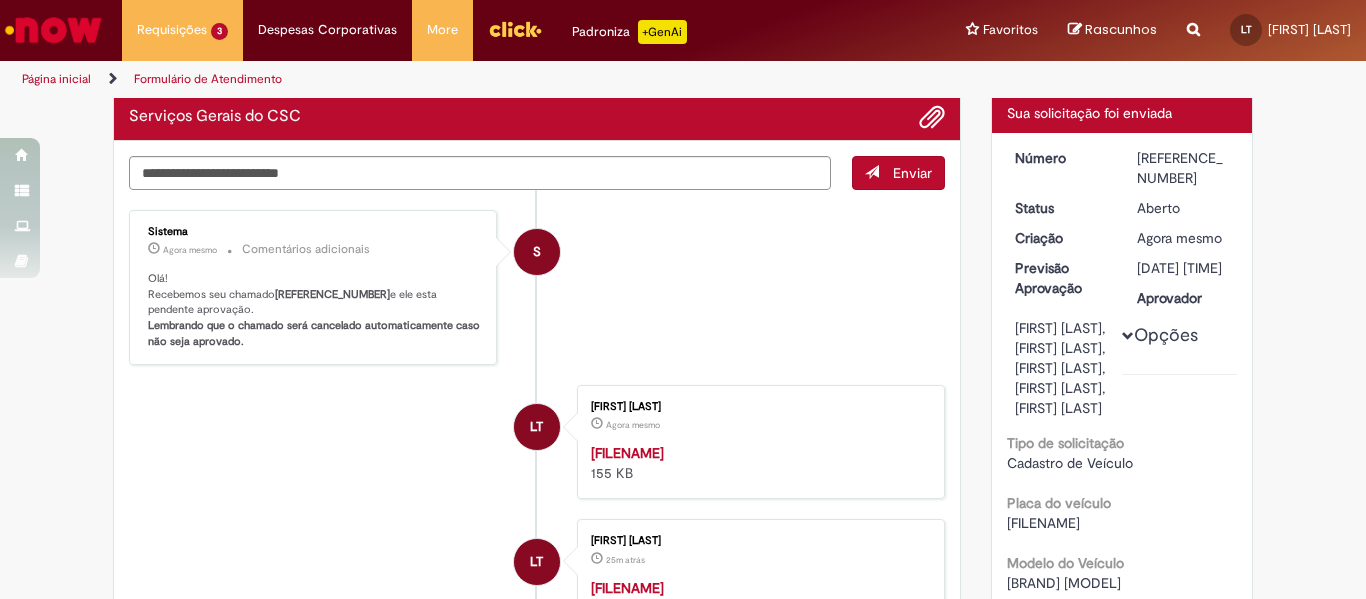 scroll, scrollTop: 120, scrollLeft: 0, axis: vertical 